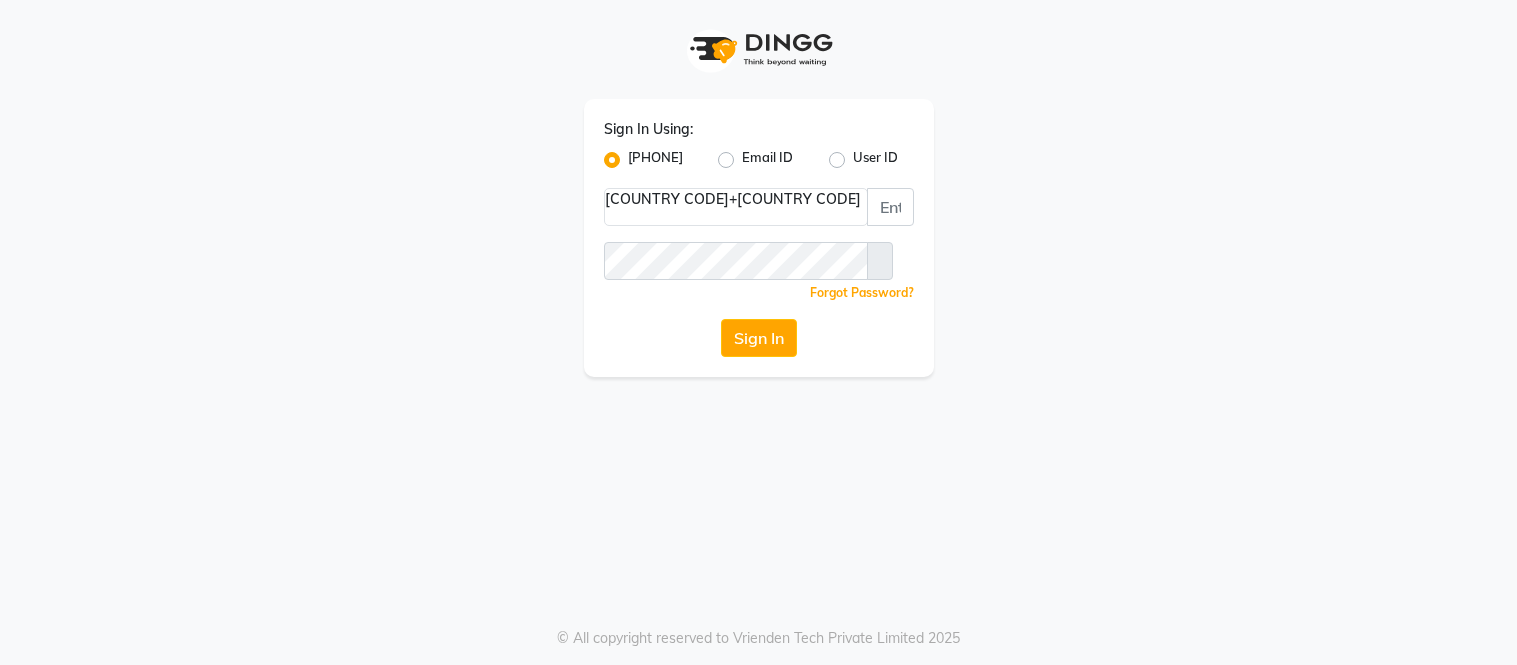 scroll, scrollTop: 0, scrollLeft: 0, axis: both 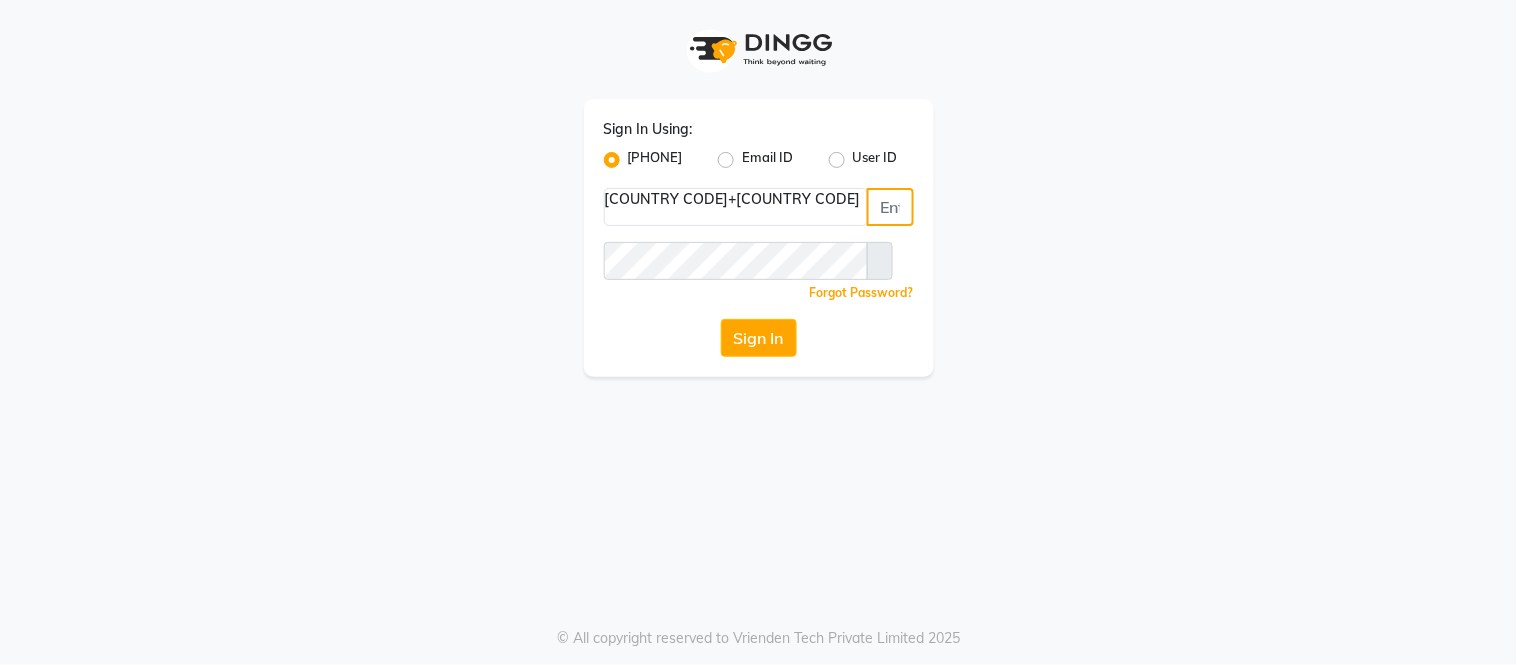 type on "[PHONE]" 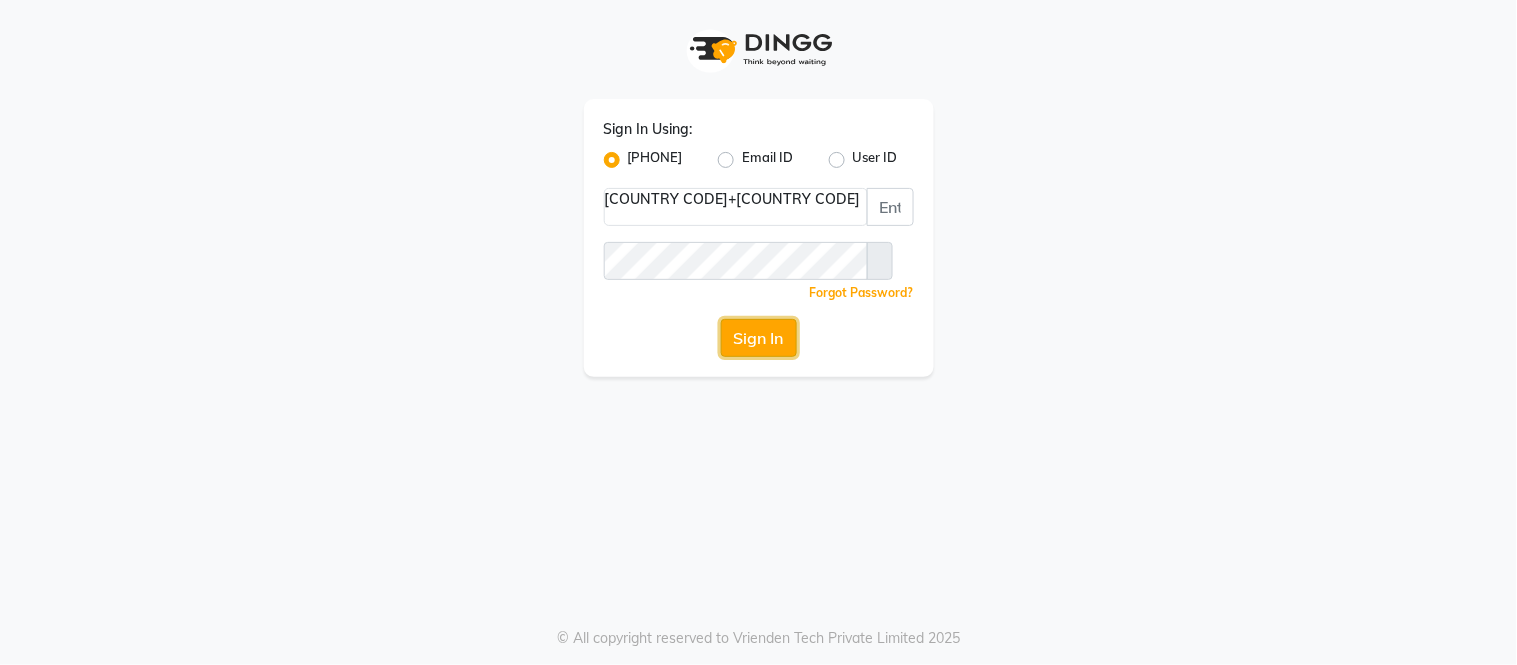click on "Sign In" at bounding box center (759, 338) 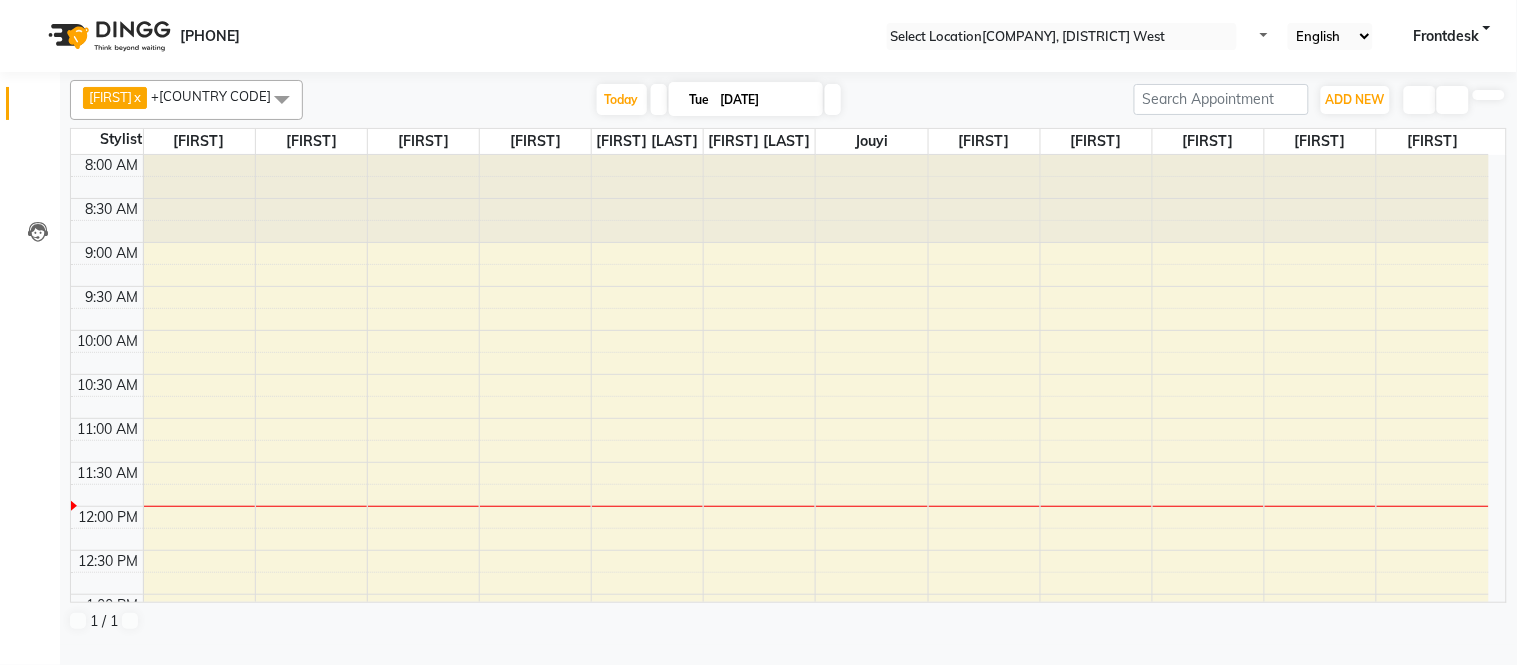 scroll, scrollTop: 0, scrollLeft: 0, axis: both 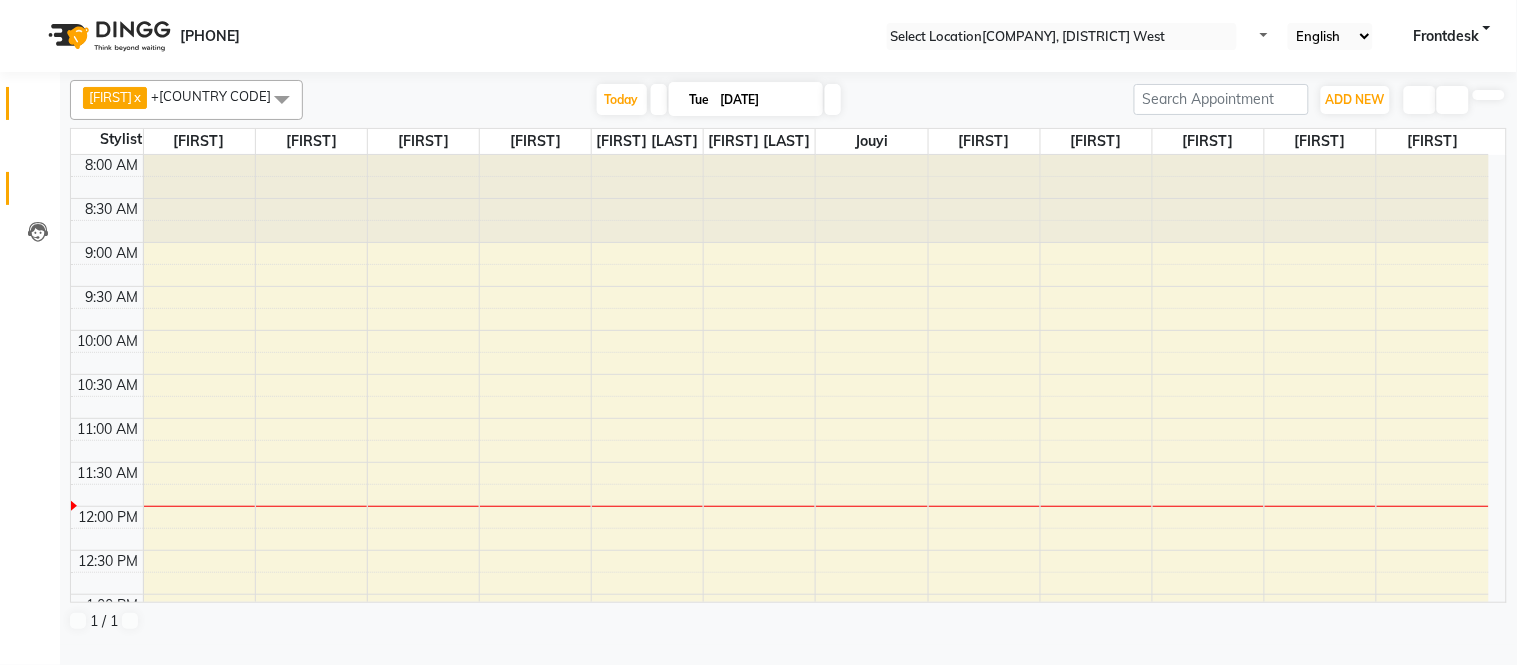 click at bounding box center [38, 193] 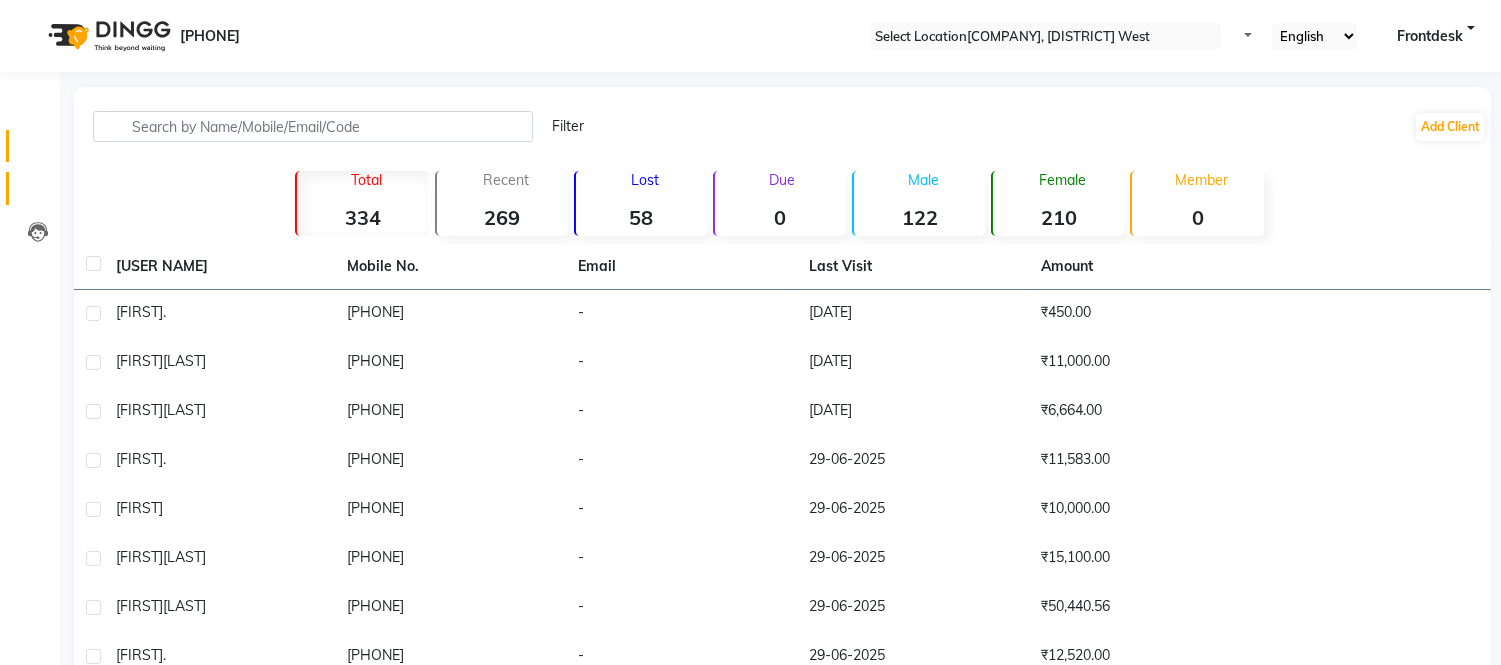 click at bounding box center (38, 151) 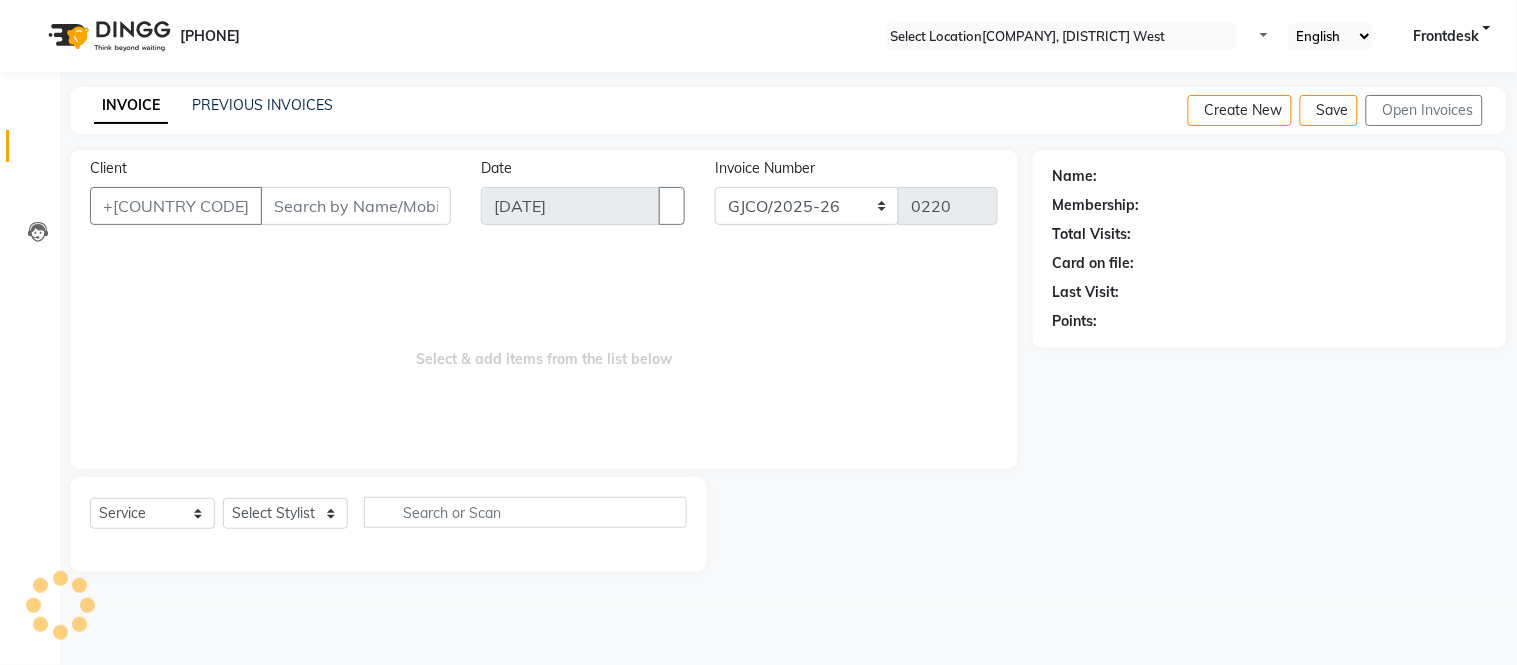 click on "Client" at bounding box center [356, 206] 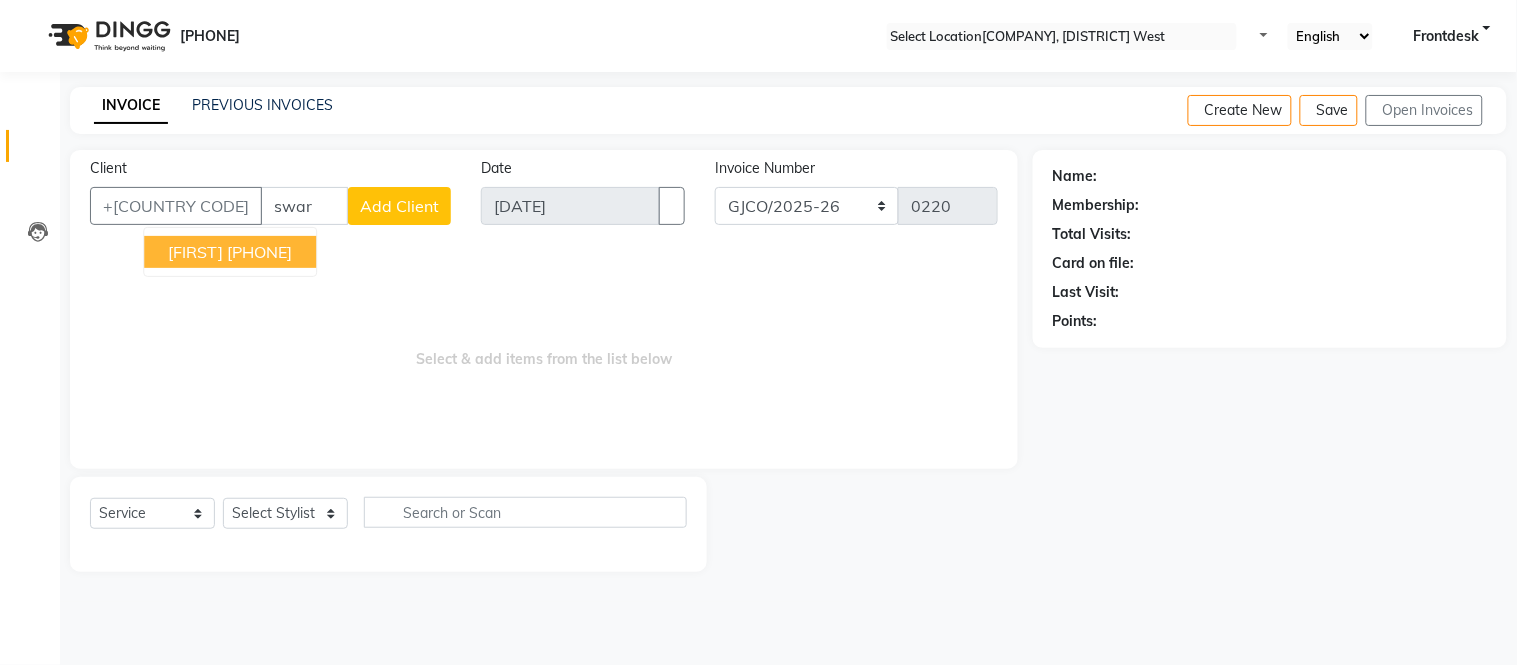 click on "[PHONE]" at bounding box center [259, 252] 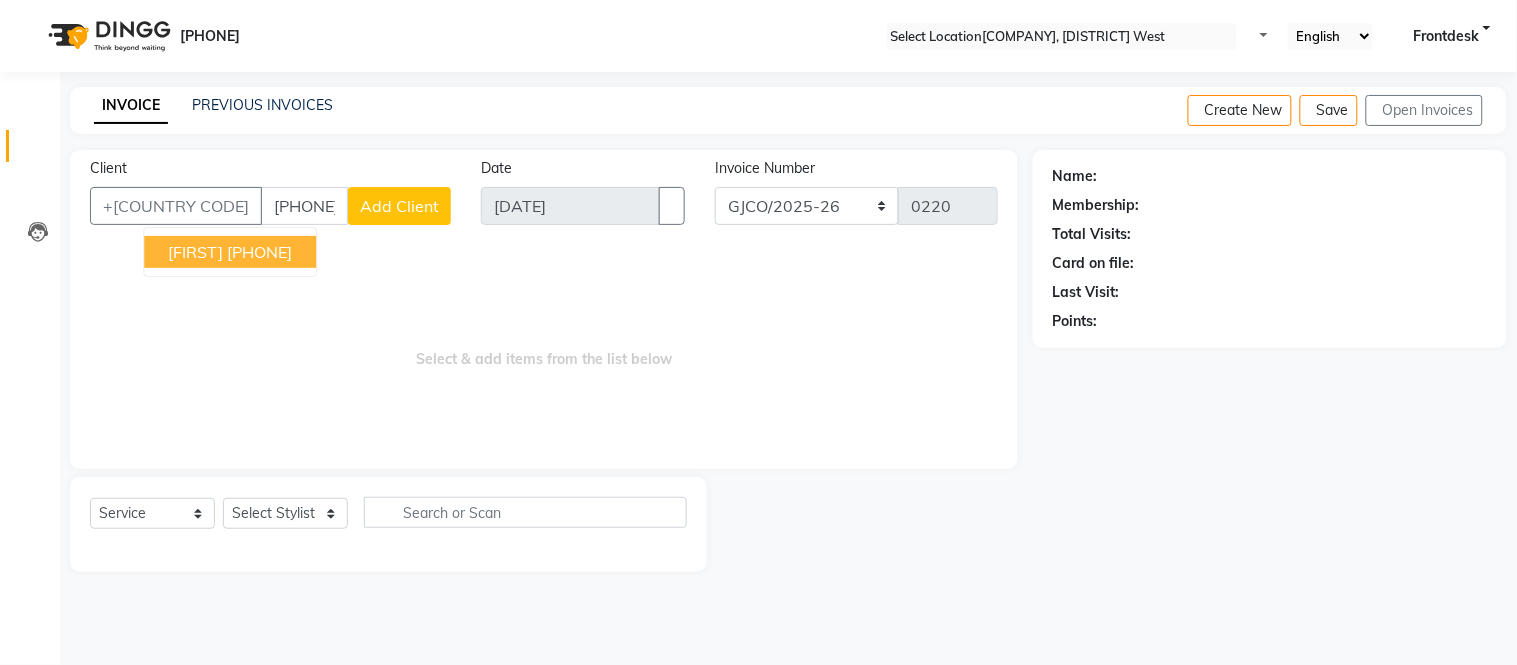 type on "[PHONE]" 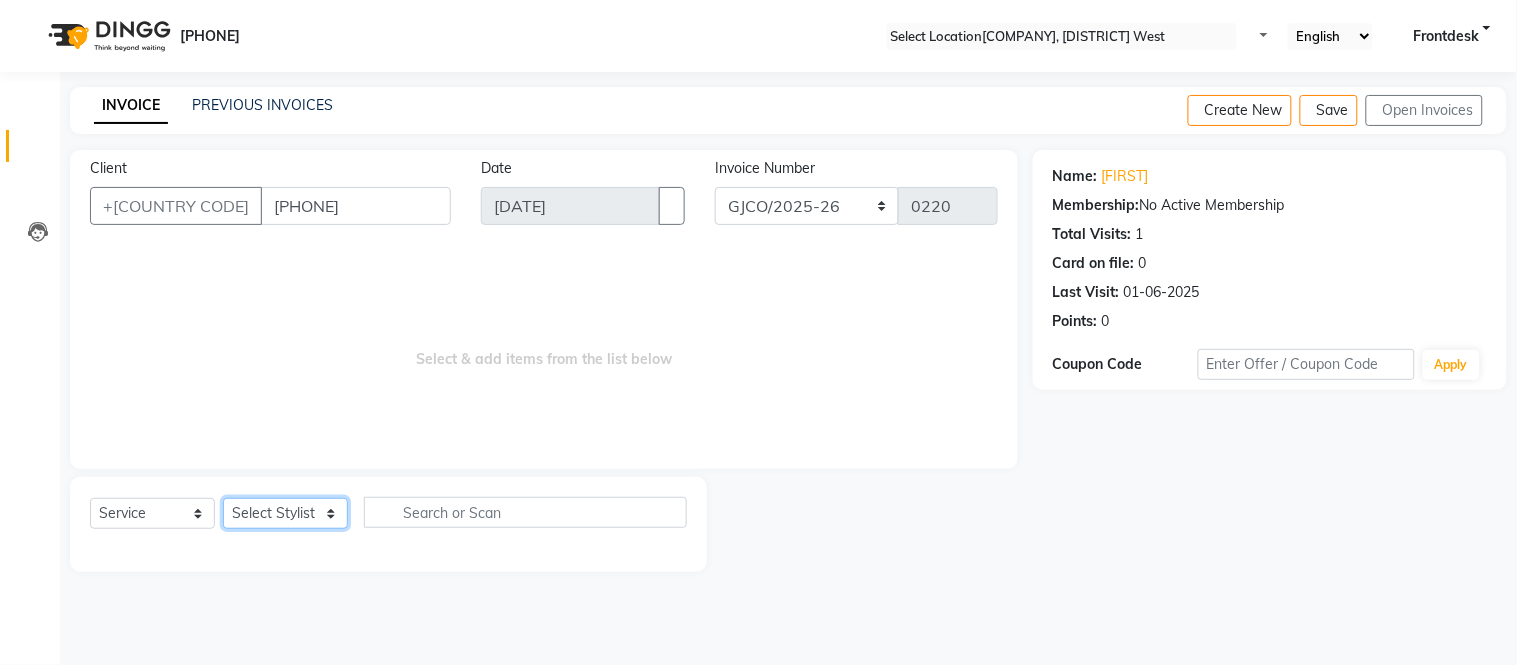click on "[FIRST]" at bounding box center [285, 513] 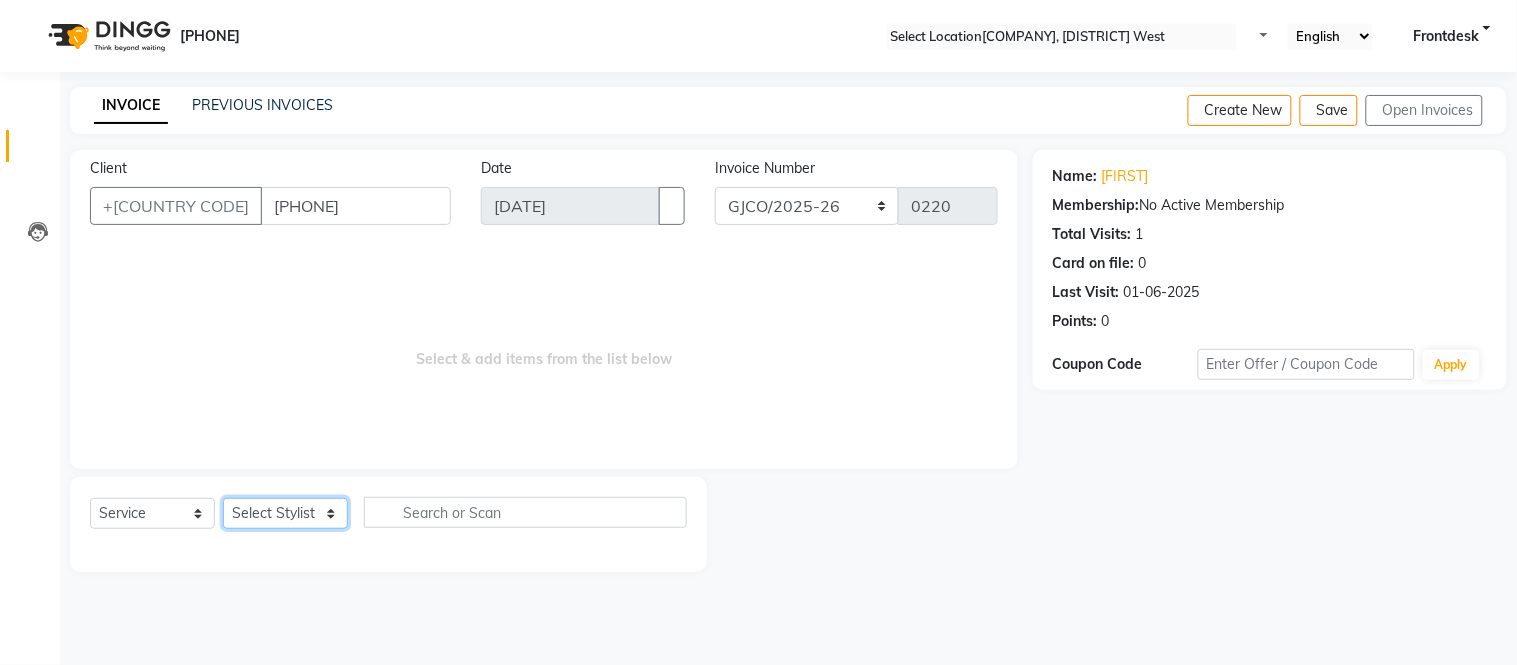 select on "[POSTAL_CODE]" 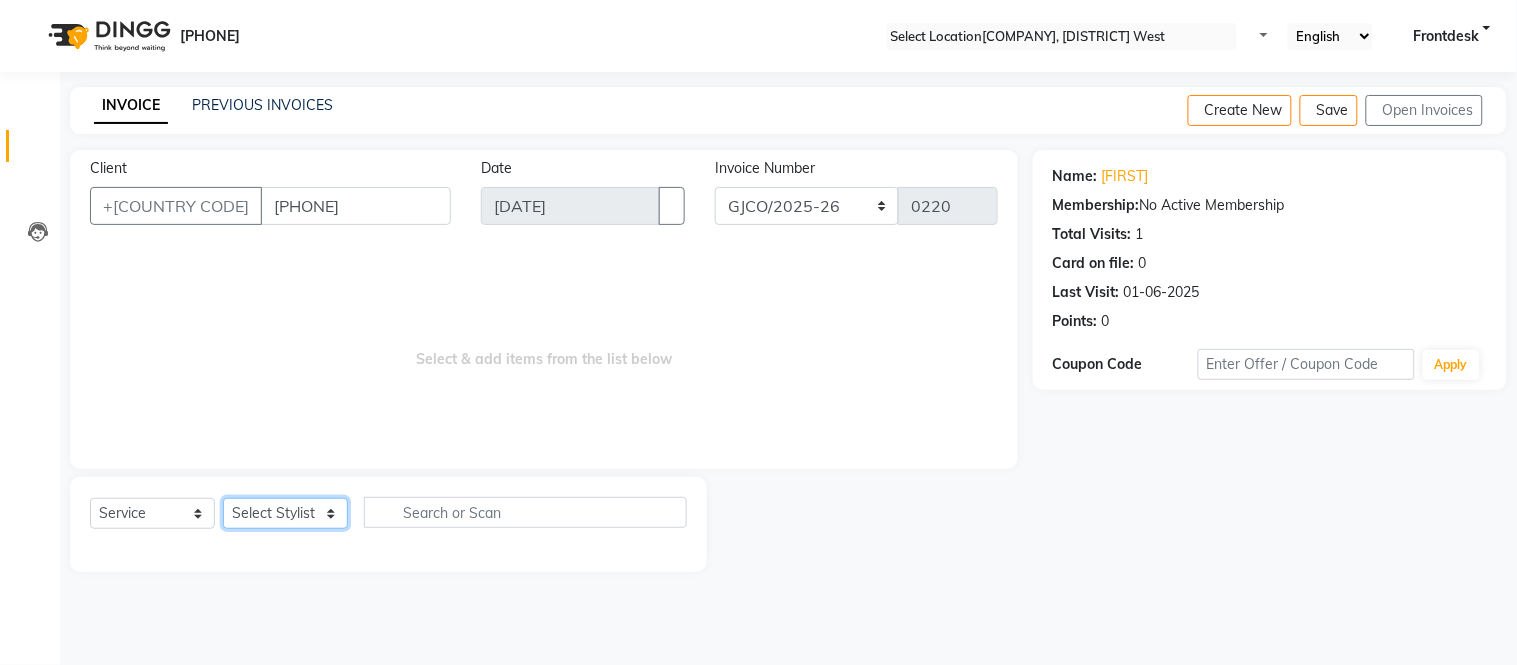 click on "[FIRST]" at bounding box center [285, 513] 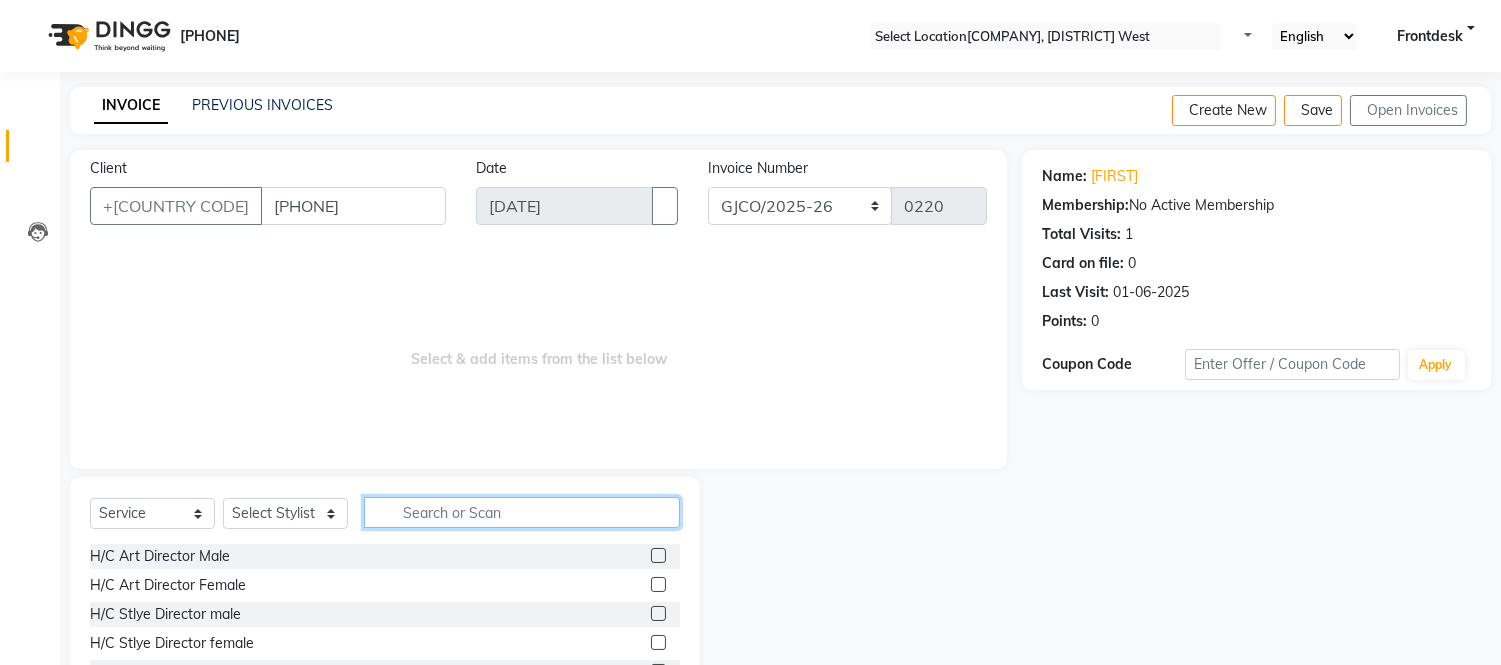 click at bounding box center [522, 512] 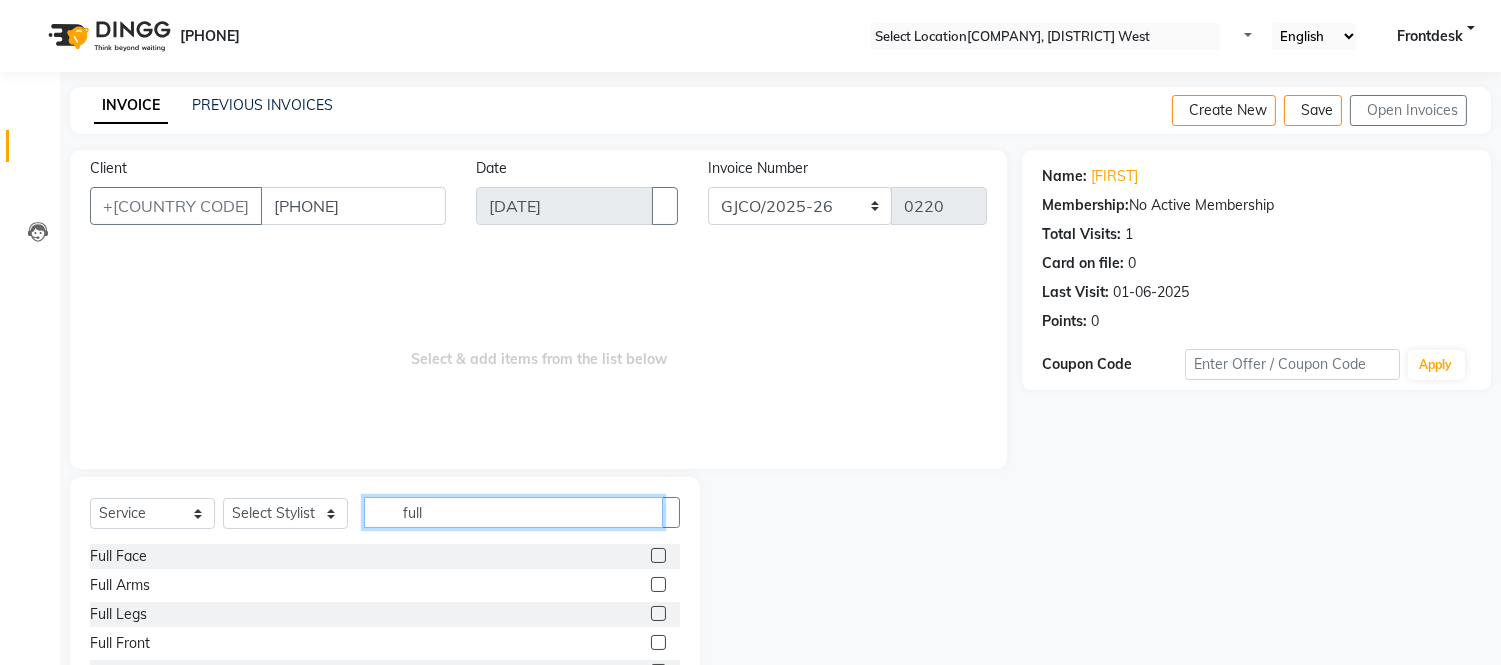 type on "full" 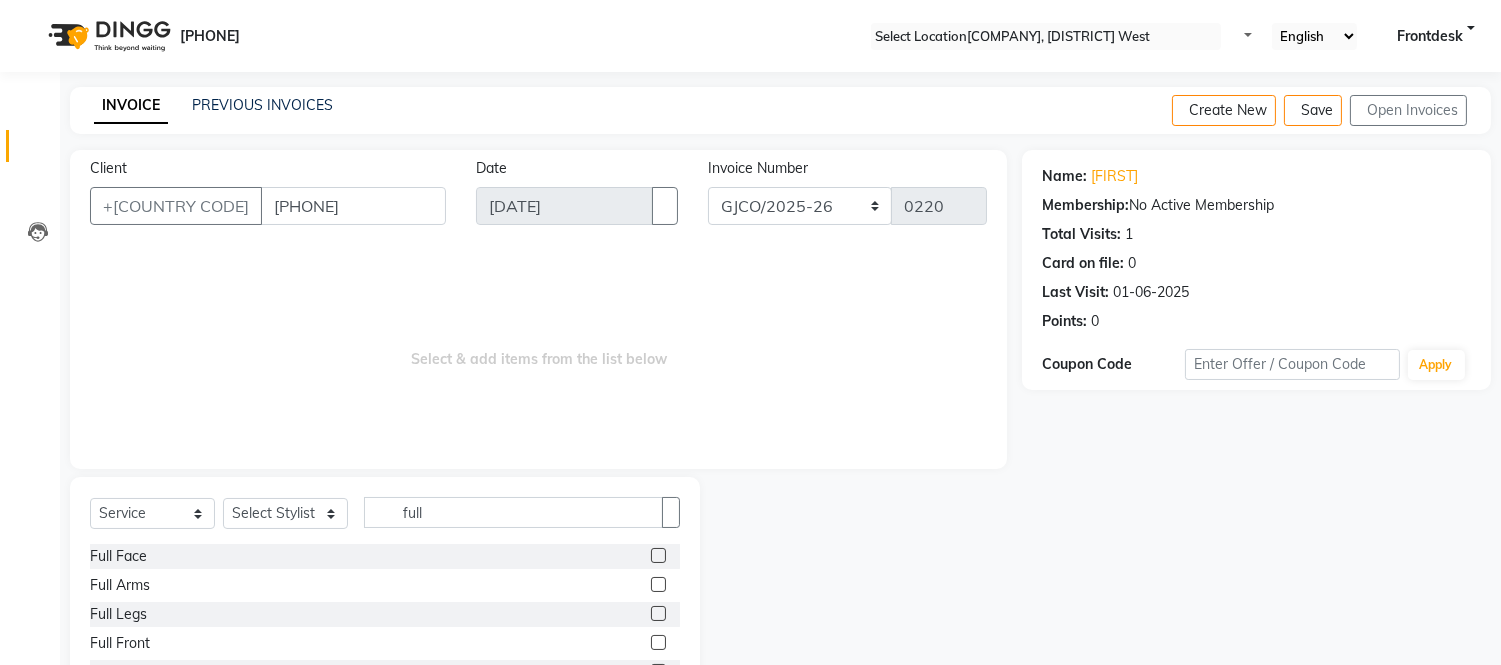click at bounding box center (658, 584) 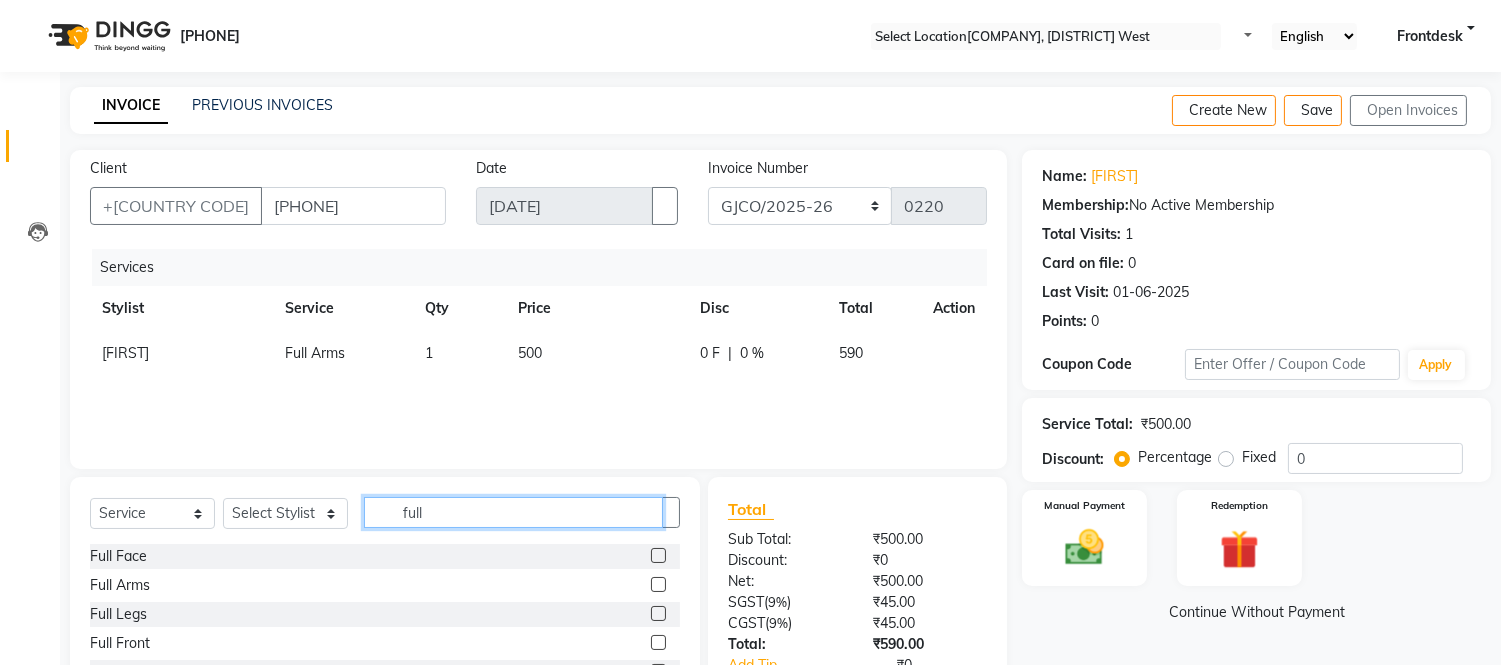 click on "full" at bounding box center (513, 512) 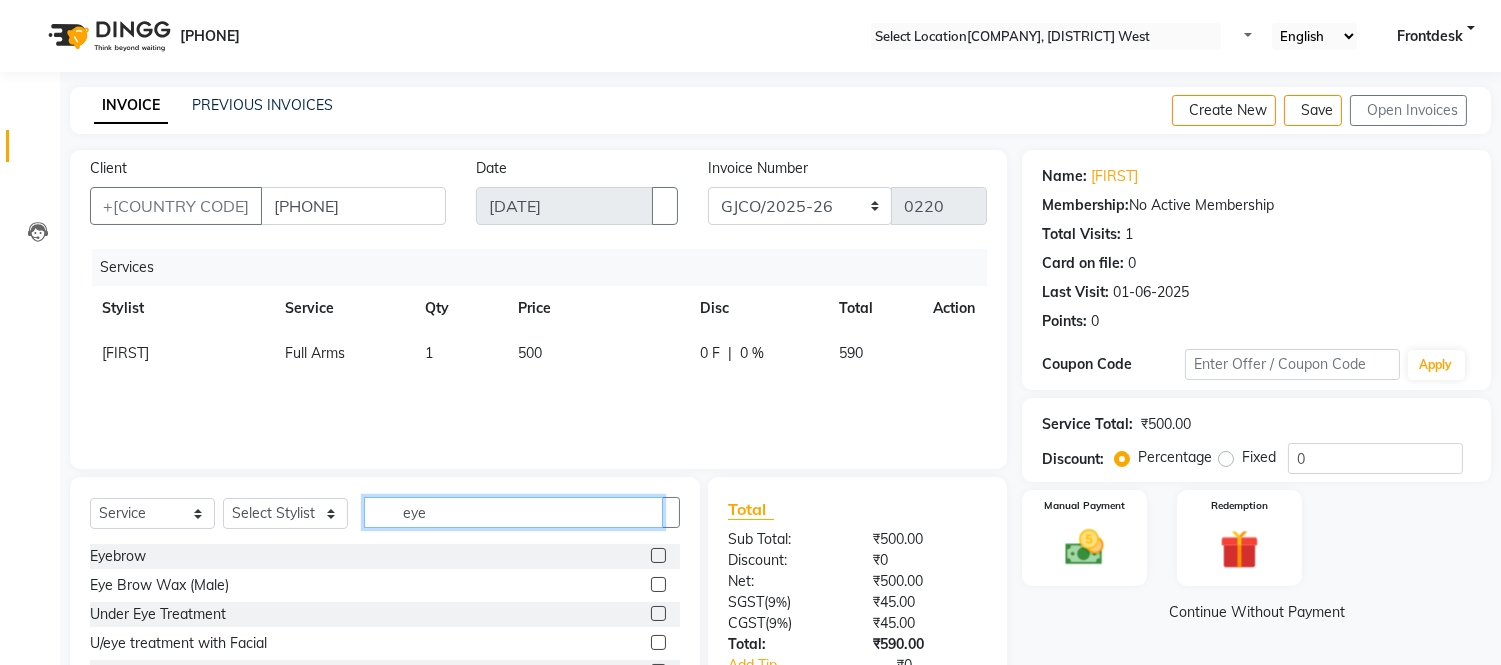 type on "eye" 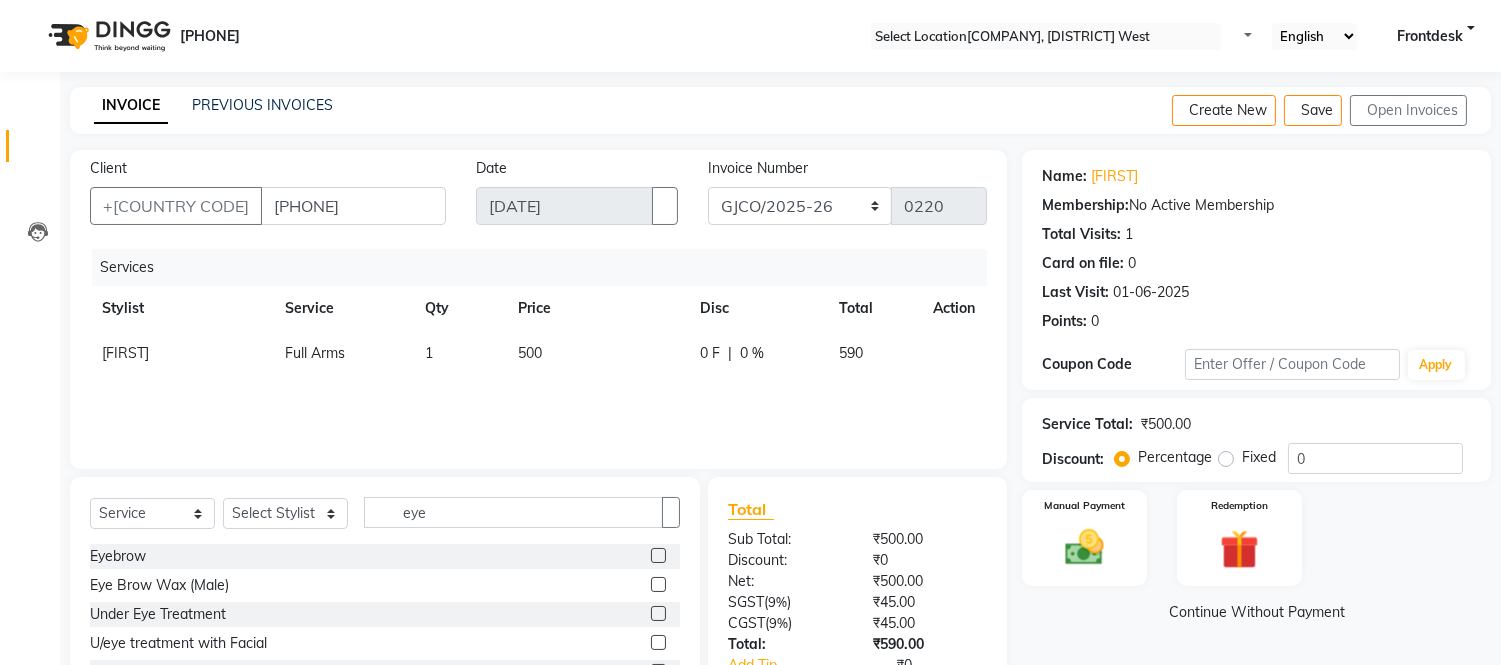 click at bounding box center [658, 555] 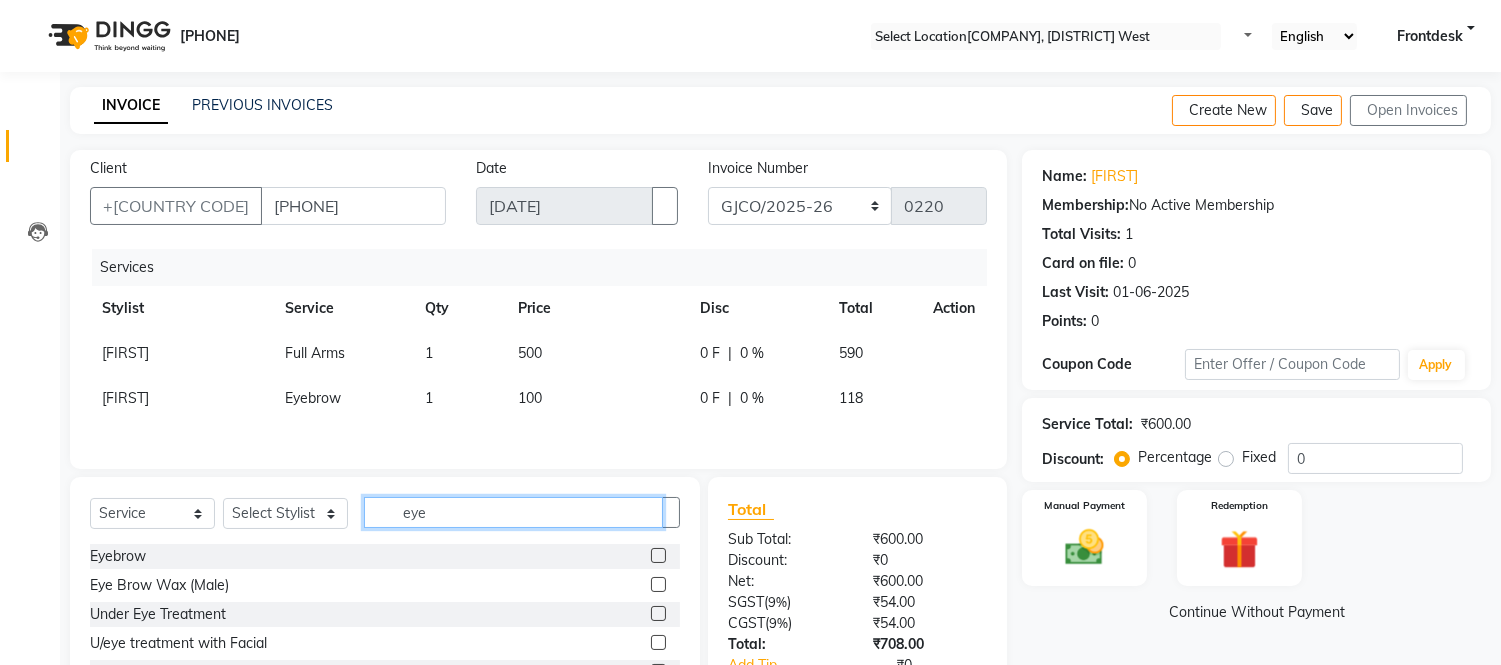click on "eye" at bounding box center (513, 512) 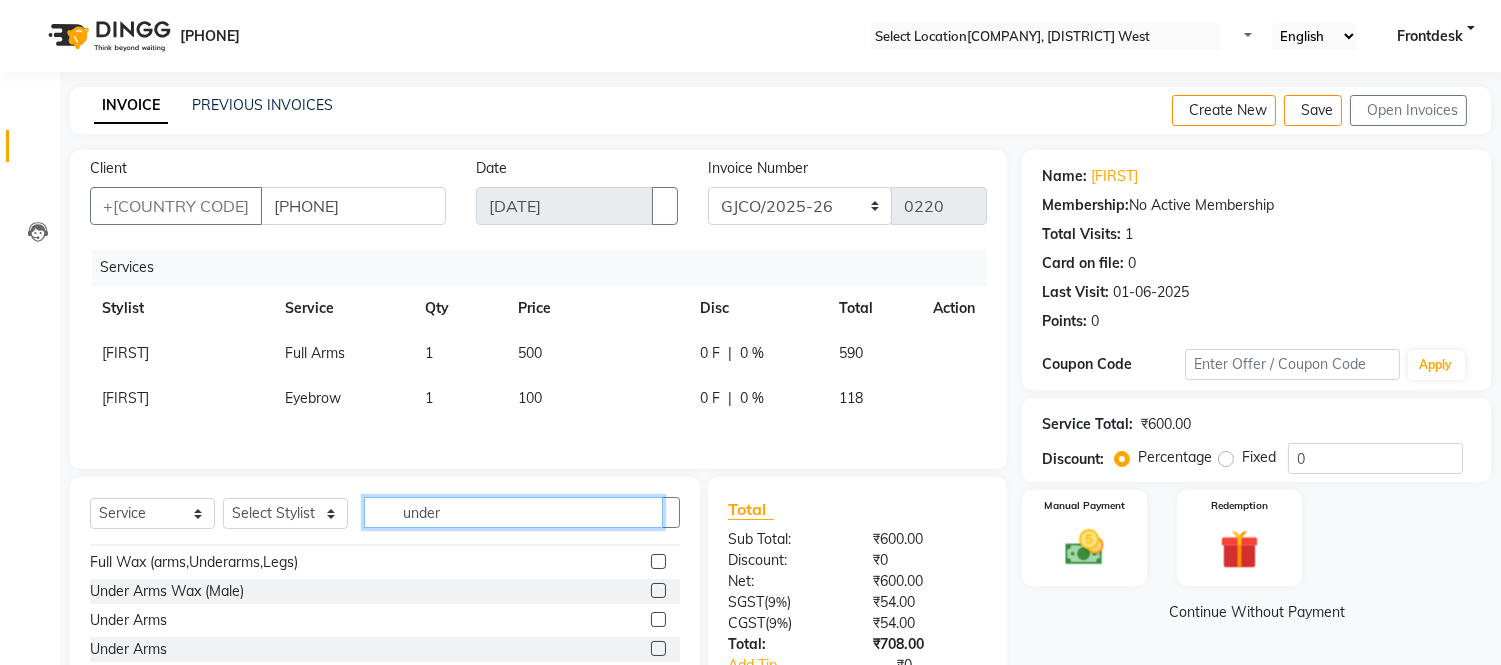 scroll, scrollTop: 32, scrollLeft: 0, axis: vertical 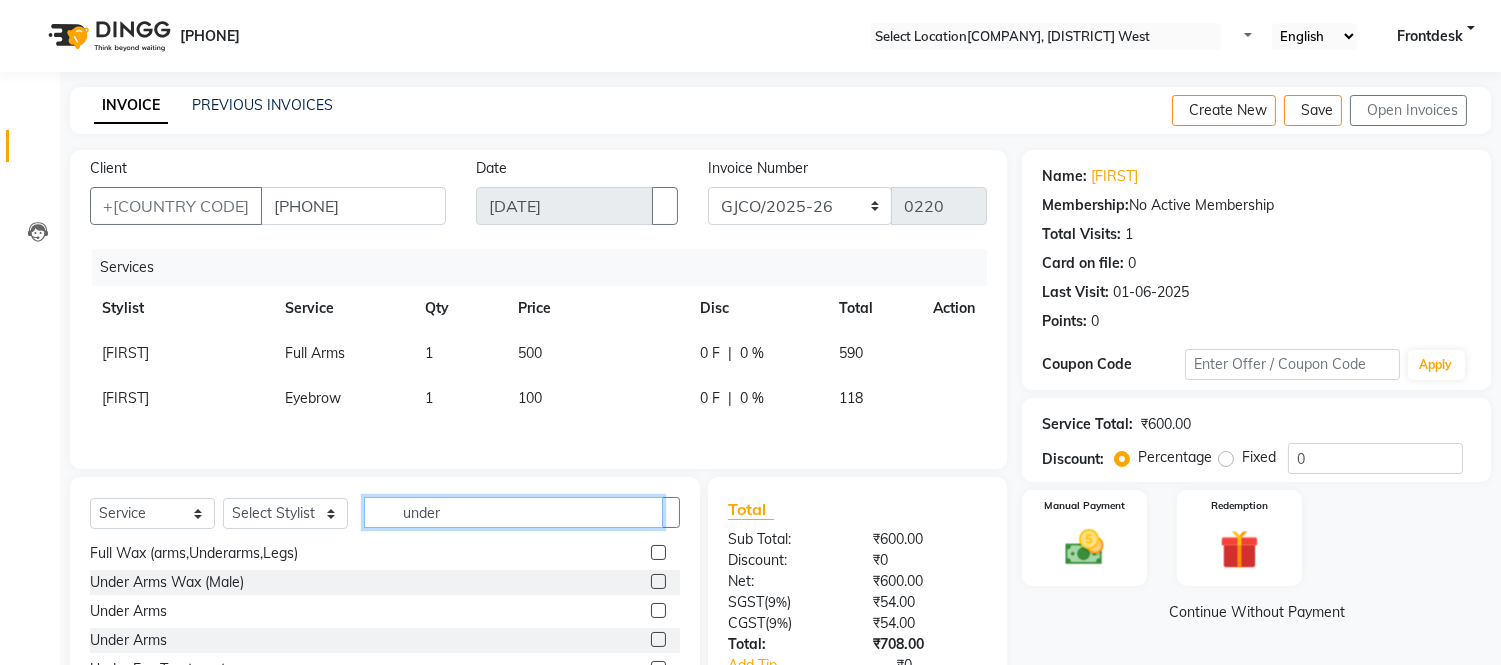 type on "under" 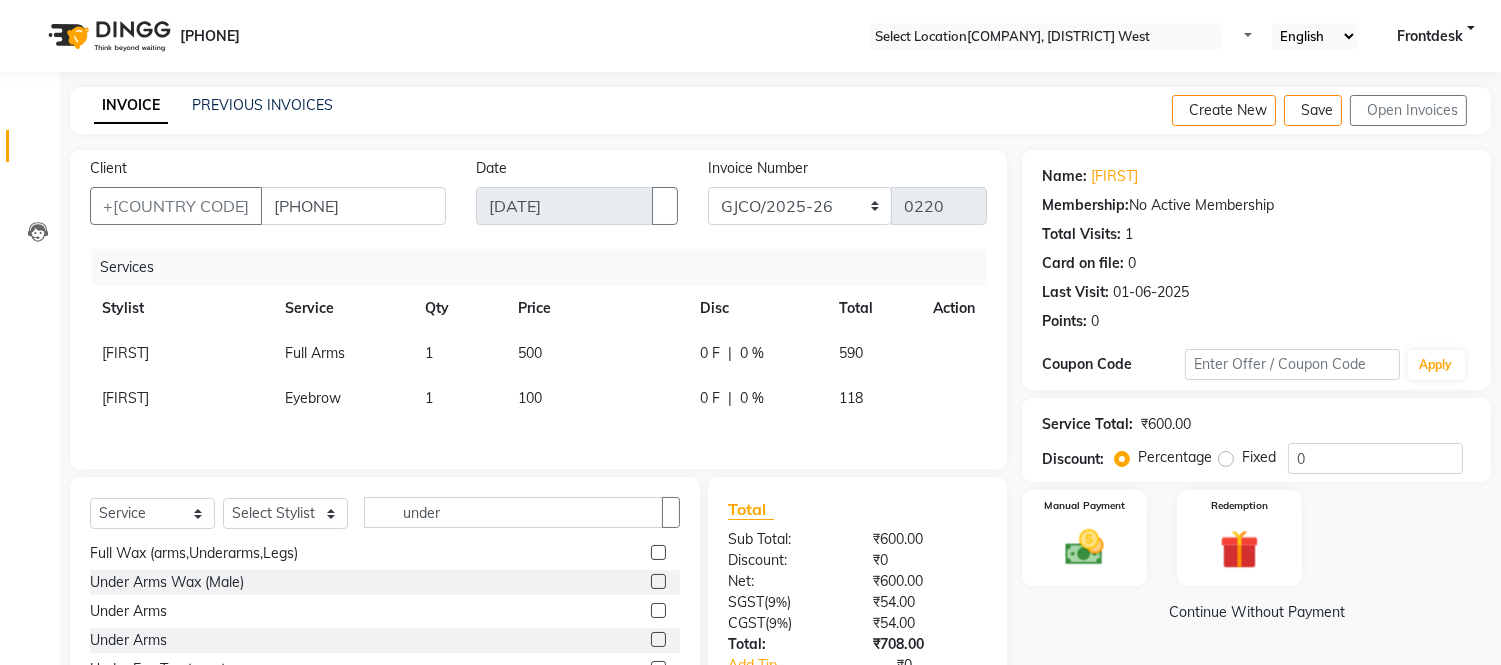 click at bounding box center (658, 610) 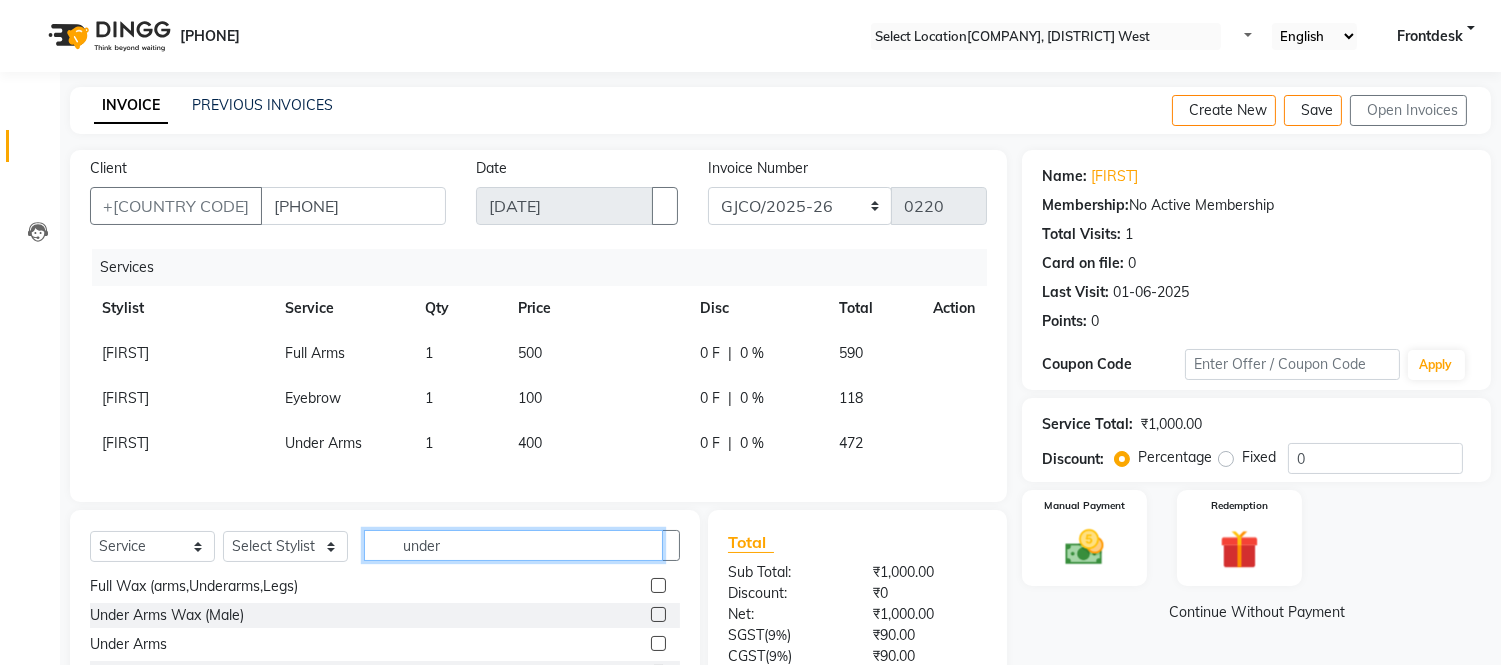 click on "under" at bounding box center (513, 545) 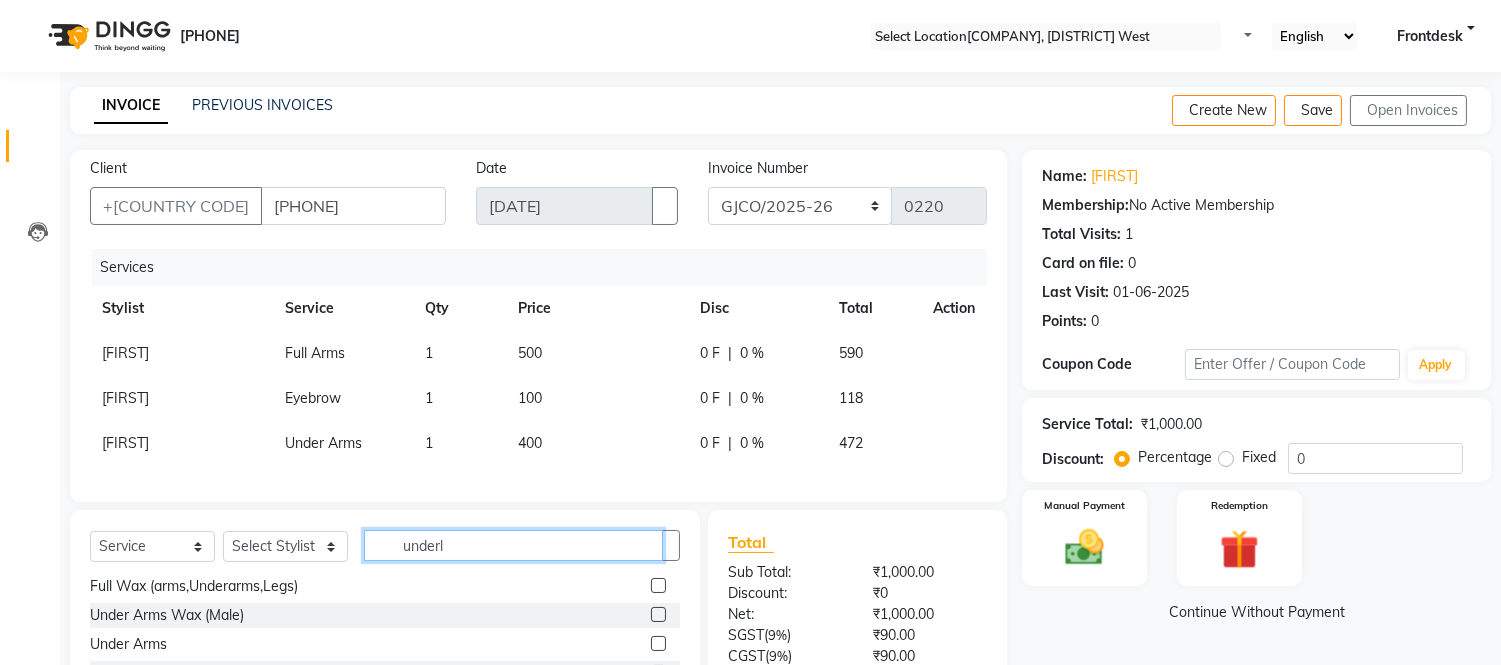 scroll, scrollTop: 0, scrollLeft: 0, axis: both 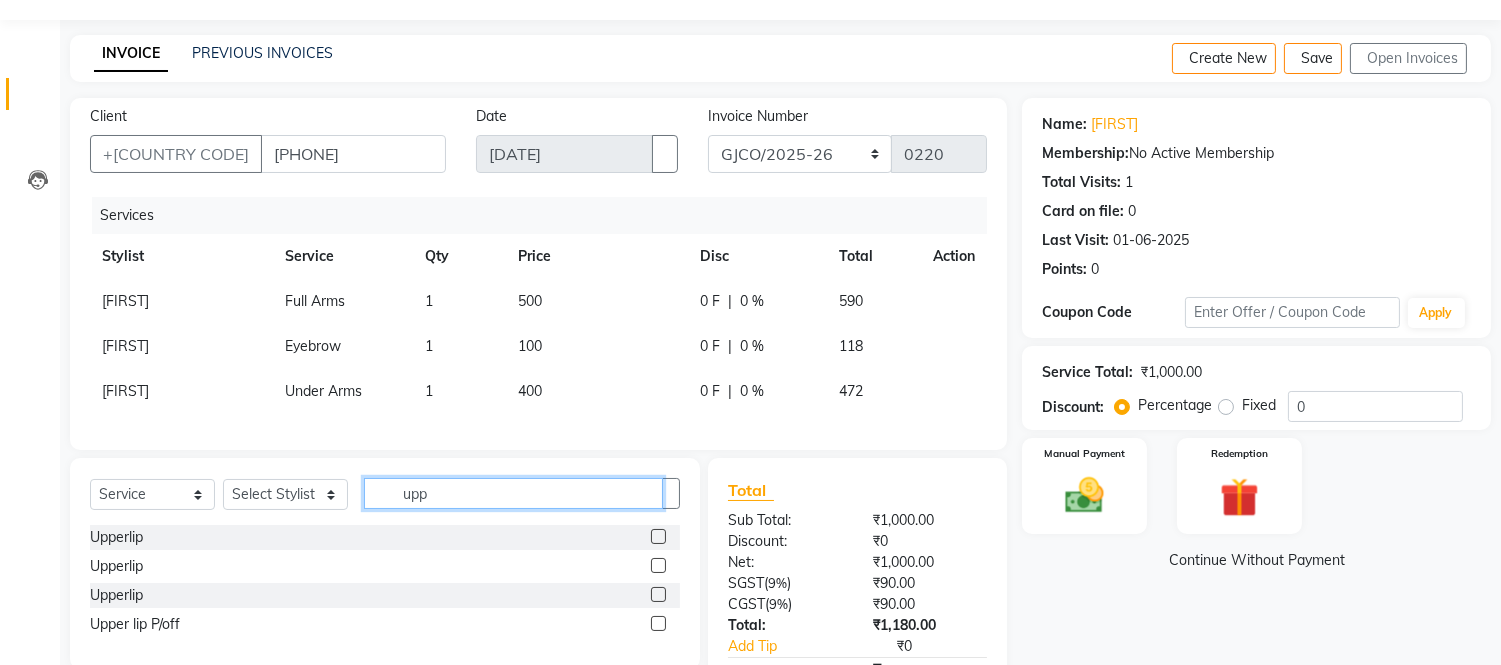 type on "upp" 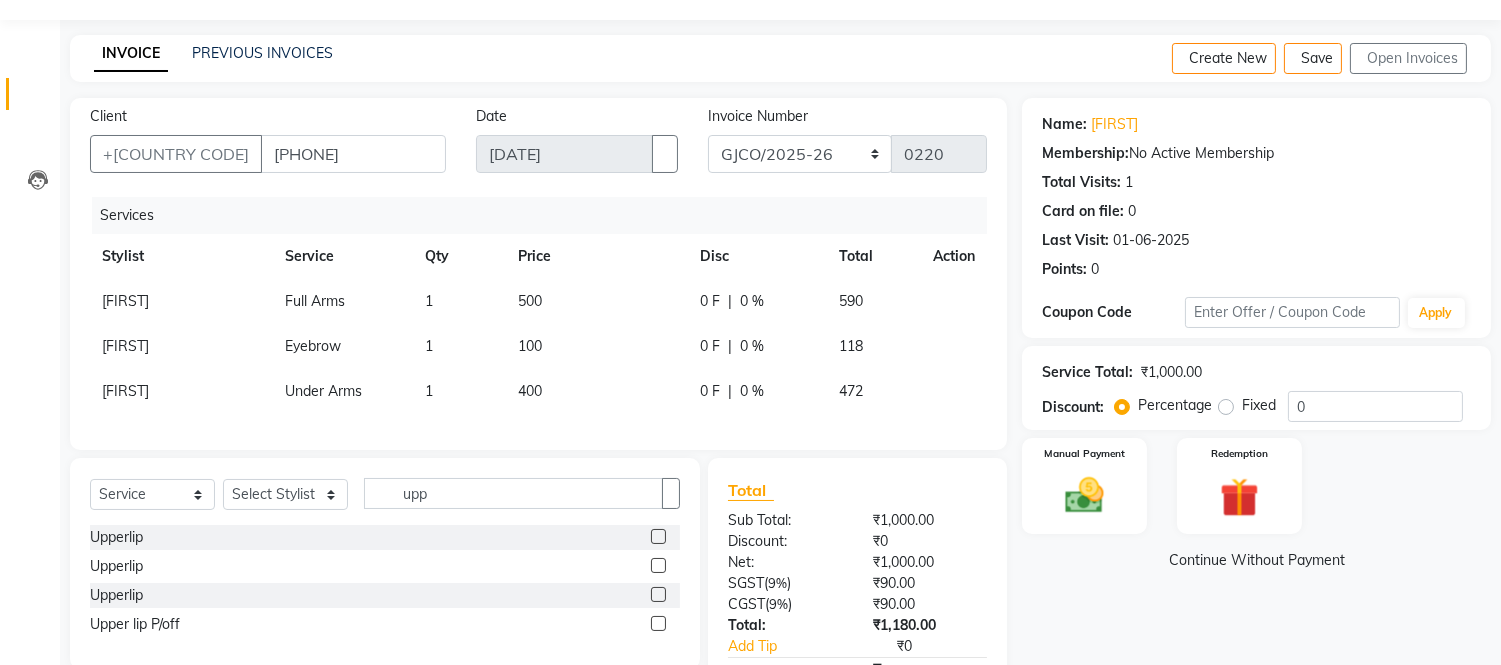 click at bounding box center [658, 623] 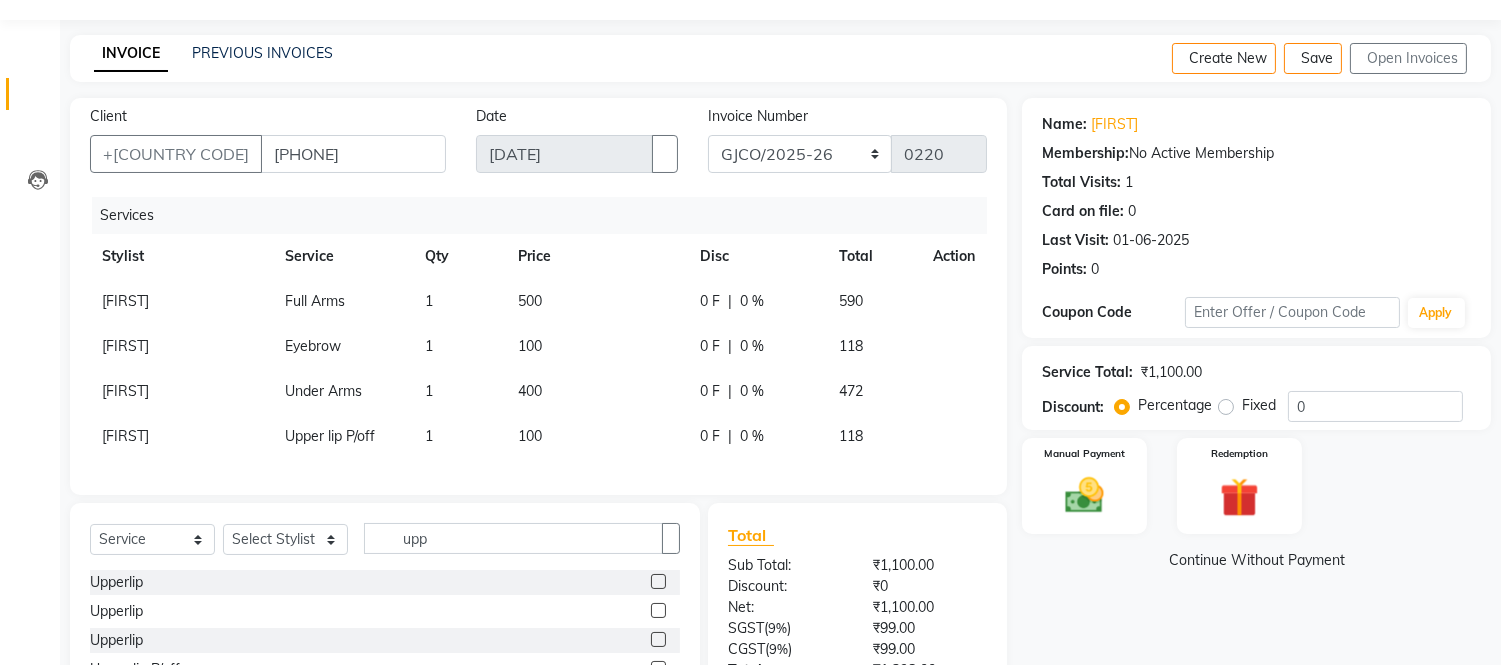 click on "400" at bounding box center [596, 301] 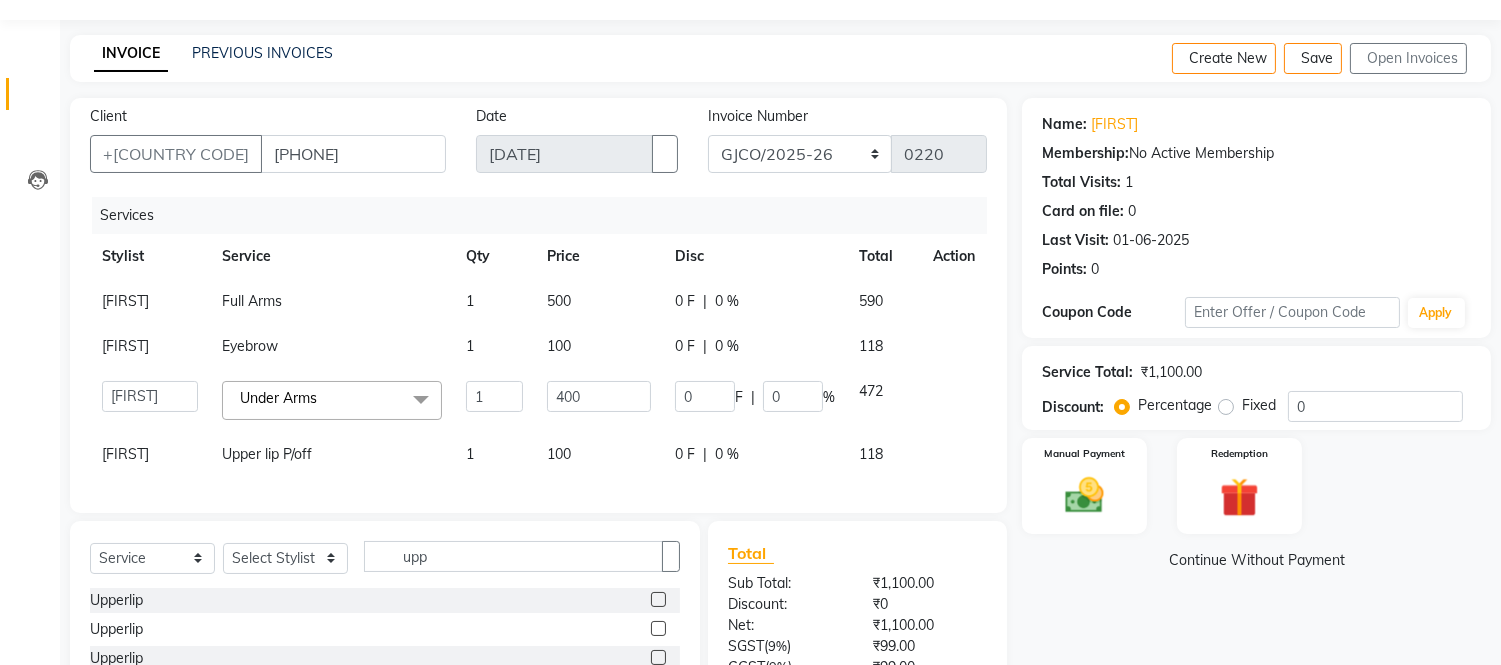 click on "100" at bounding box center (599, 301) 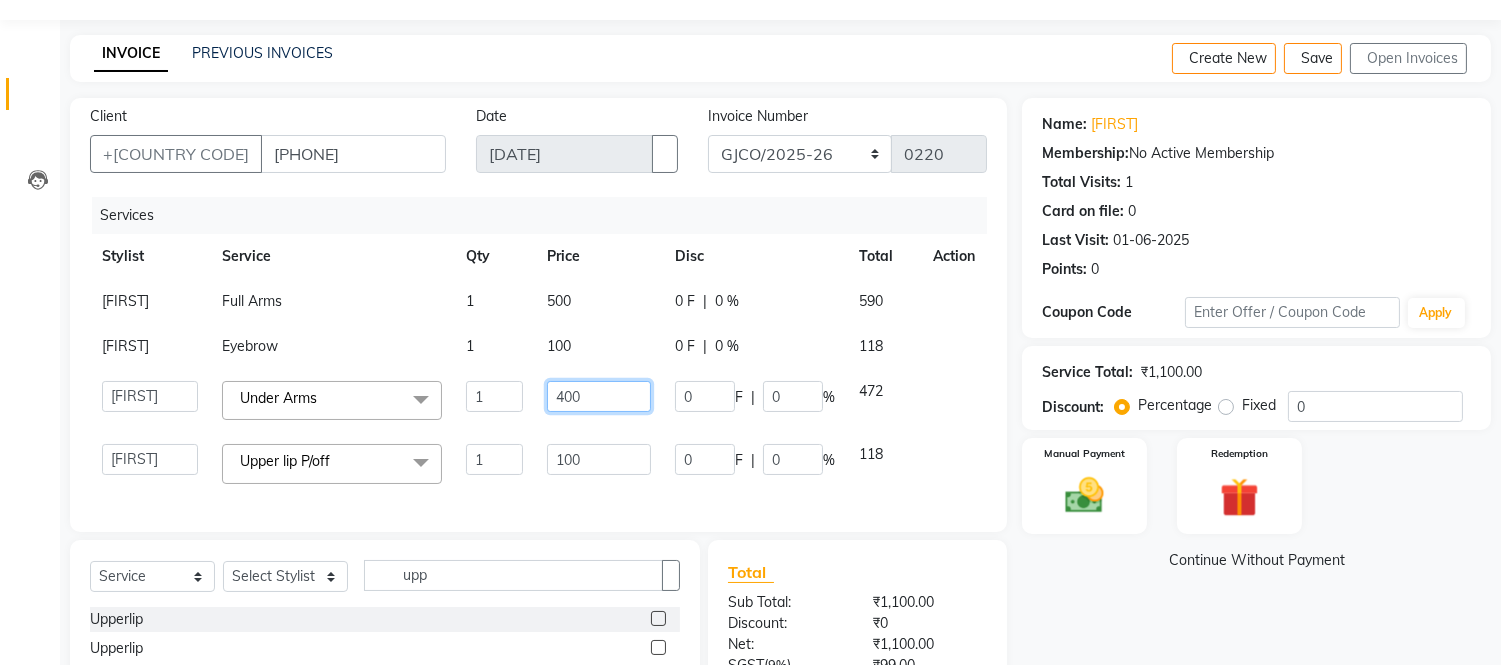 click on "400" at bounding box center [494, 396] 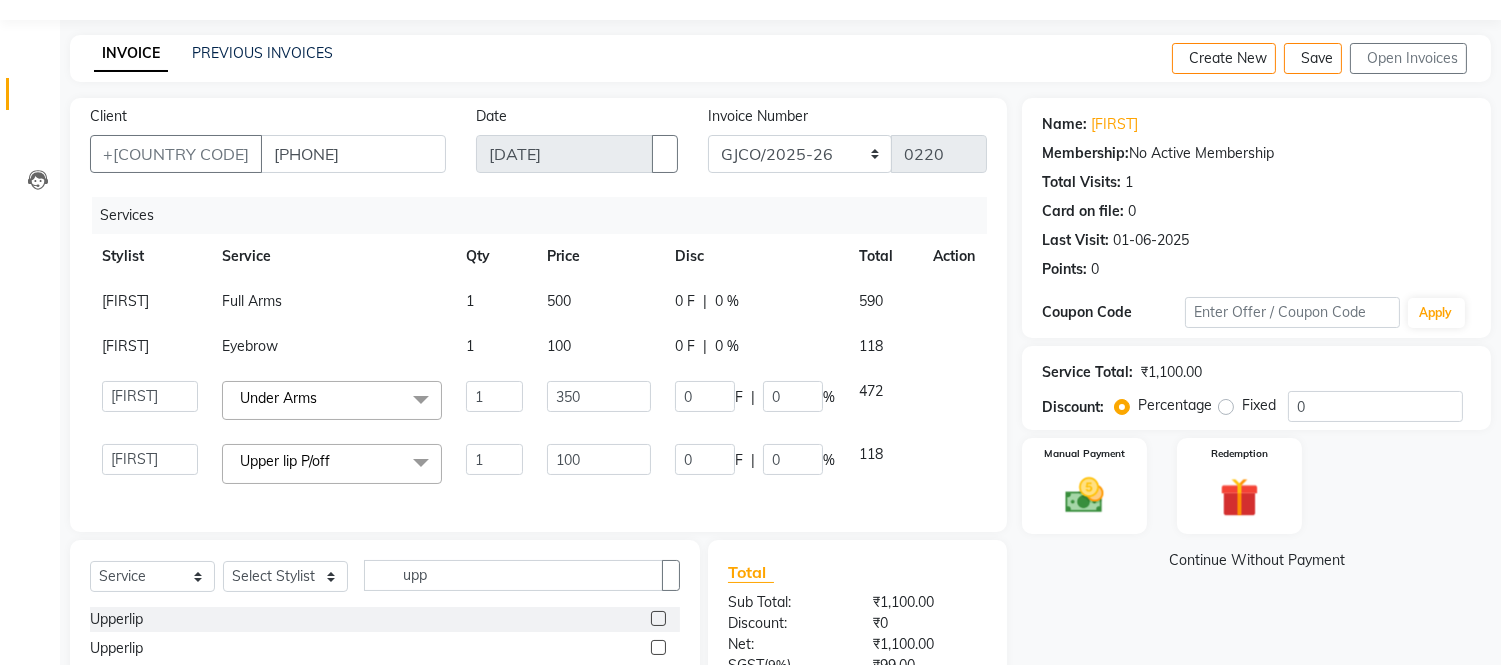 click on "Services Stylist Service Qty Price Disc Total Action Aphy  Full Arms 1 500 0 F | 0 % 590 Aphy Eyebrow  1 100 0 F | 0 % 118  Abdul   Abid    Ajmal   Aphy   Araslan   Ashfaque   Aslam   Azhar   Frontdesk   Gopal   Jouyi   Jubair   Komal Tiwari   Naomi   Raaj   Raja   Rose   Ruchita Sunil katkar   Sachin Kumar Thakur   Sanatan   sanjay   Shilpa   Shimrei   Somya   Thotsem as   Tulika   Wasim salmani  Under Arms   x H/C Art Director Male  H/C Art Director Female  H/C Stlye Director male  H/C Stlye Director female  H/C Senior Stylist Female H/C Senior Stylist male H/C Stylist Male  H/C Stylist Female H/C Child M- below 12 H/C Child  F - below 12 H/C - Fringes/Locks  PQ Hair Wash Male +Styling Wash & Blow Dry short Wash & Blow Dry medium  Wash & Blow Dry long Wash & Paddle Dry Wash & Blast Dry  Shampoo & conditioner  Add on Mask/ Deep Conditioning Extension Wash (onwards) Blow Dry  Hair Ironing Short Hair Tong (Onwards)  Hair do (Onwards)  Crimping /Braiding(Onwards) Up Style (Onwards) Hair per Strand (Onwards) 1" at bounding box center [538, 354] 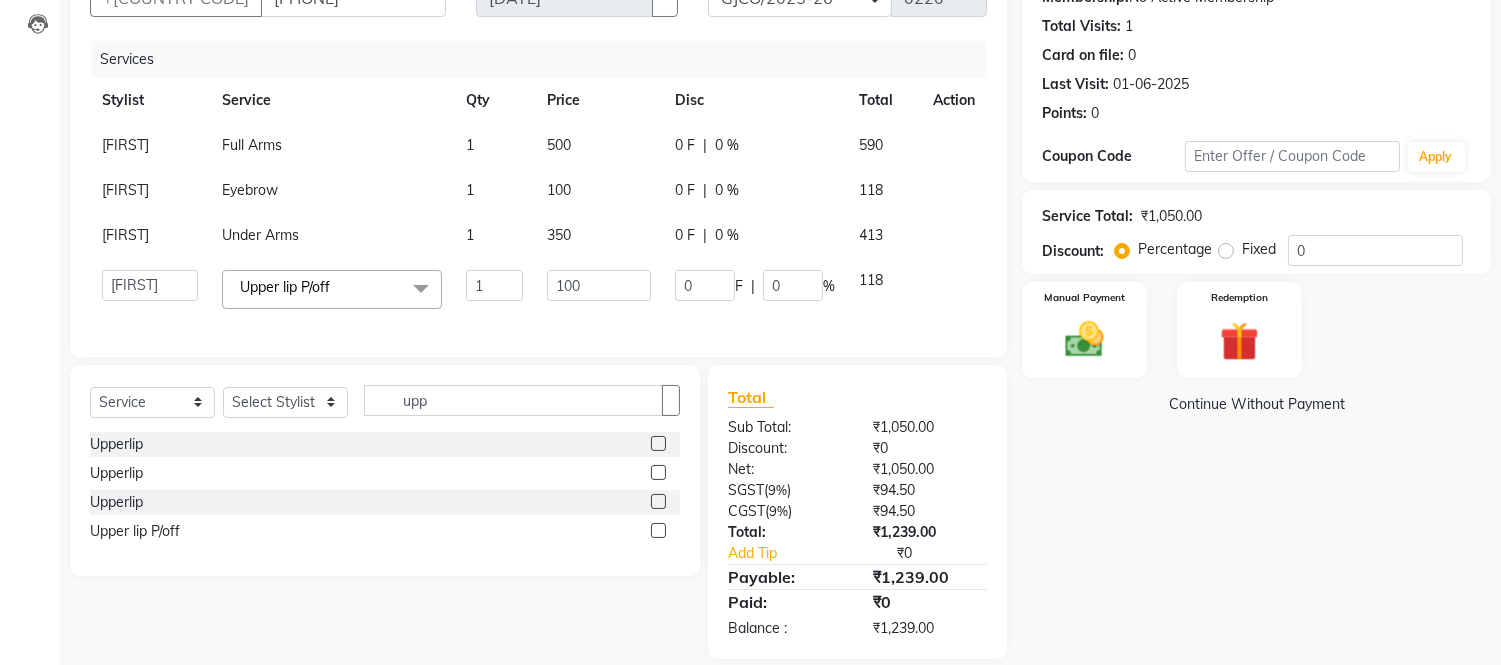 scroll, scrollTop: 260, scrollLeft: 0, axis: vertical 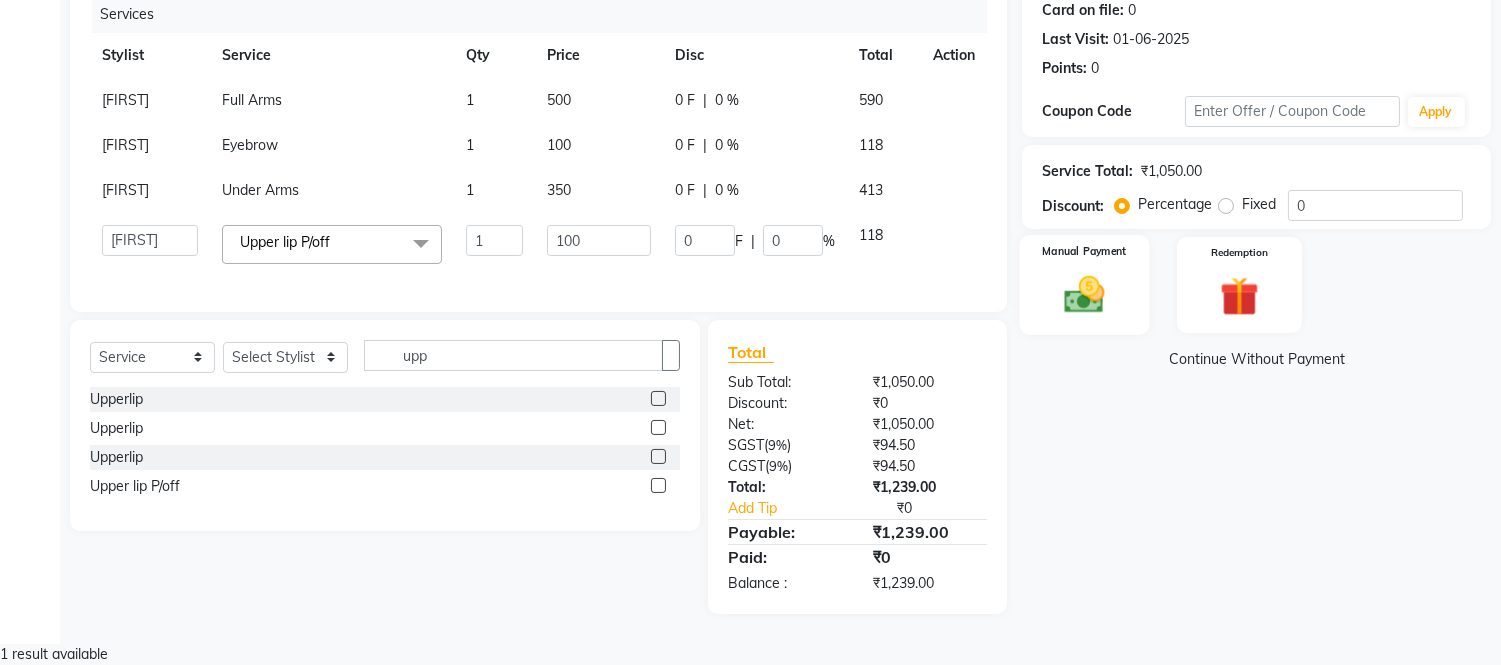 click at bounding box center (1085, 294) 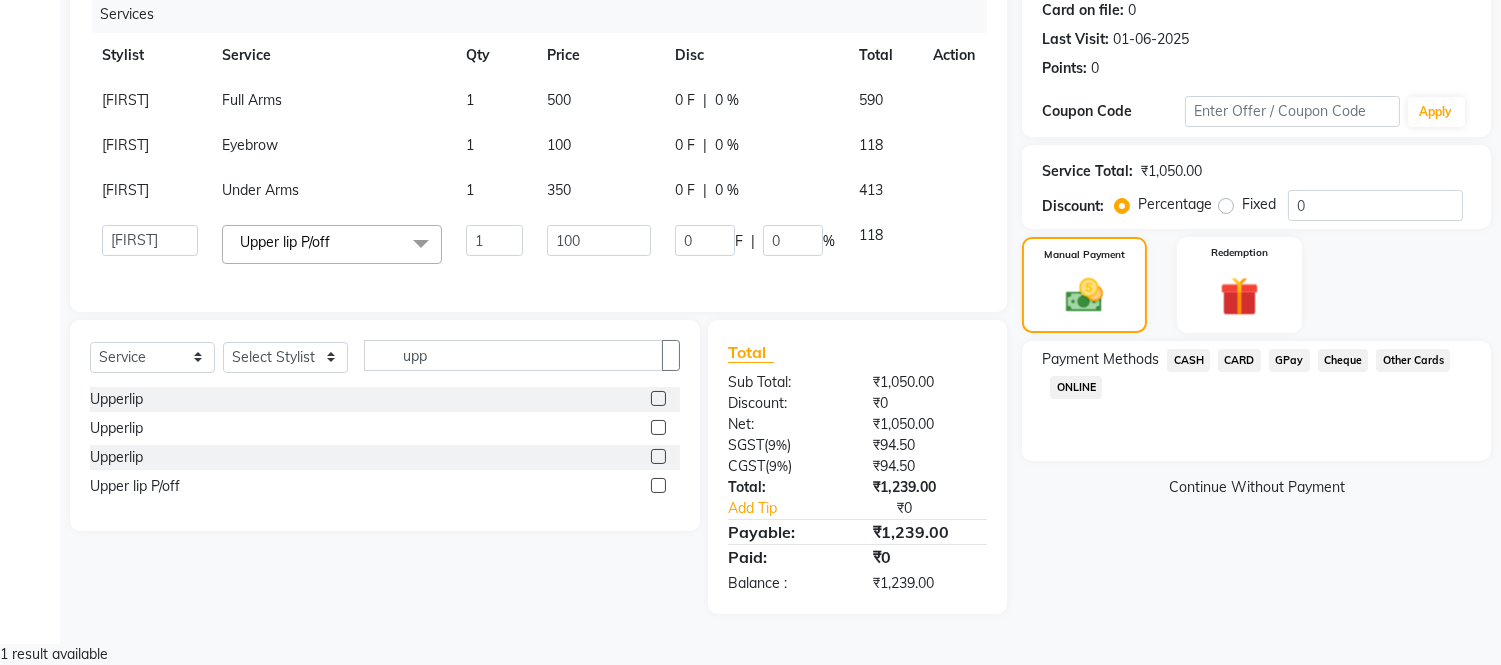 click on "GPay" at bounding box center [1188, 360] 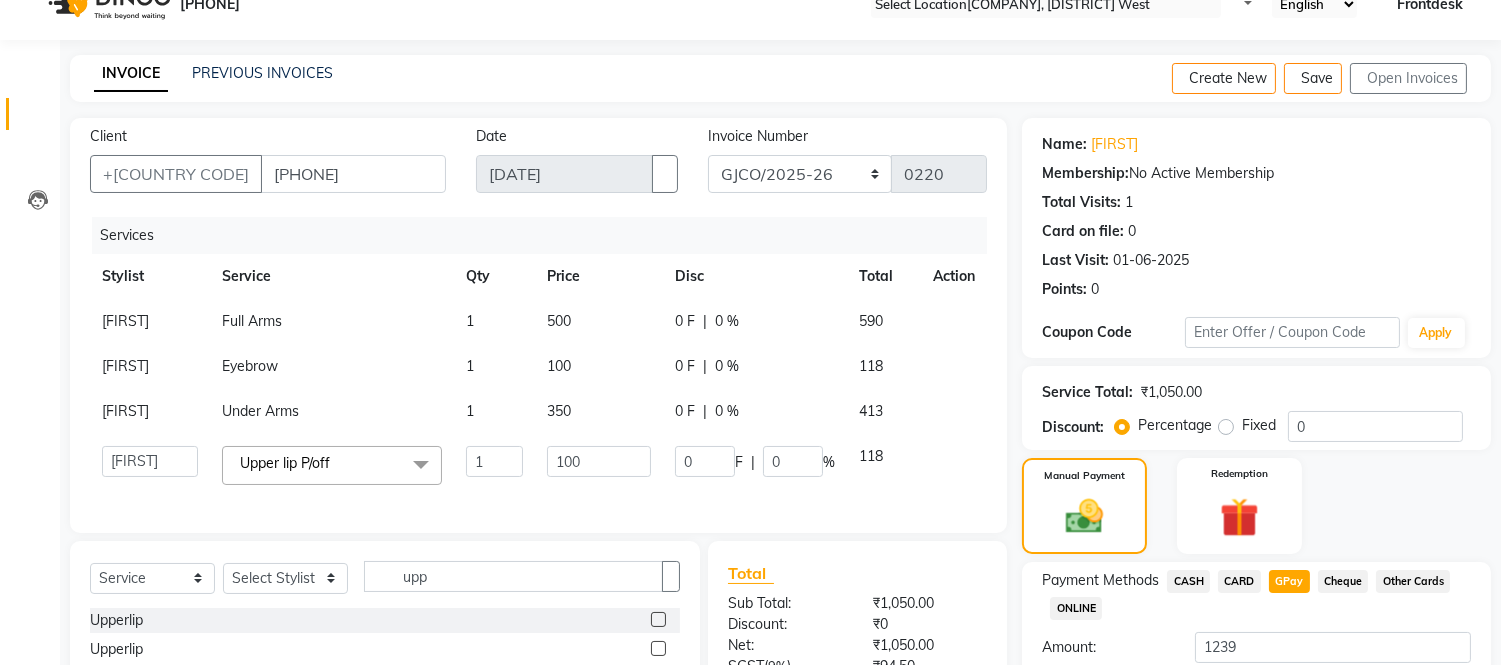 scroll, scrollTop: 0, scrollLeft: 0, axis: both 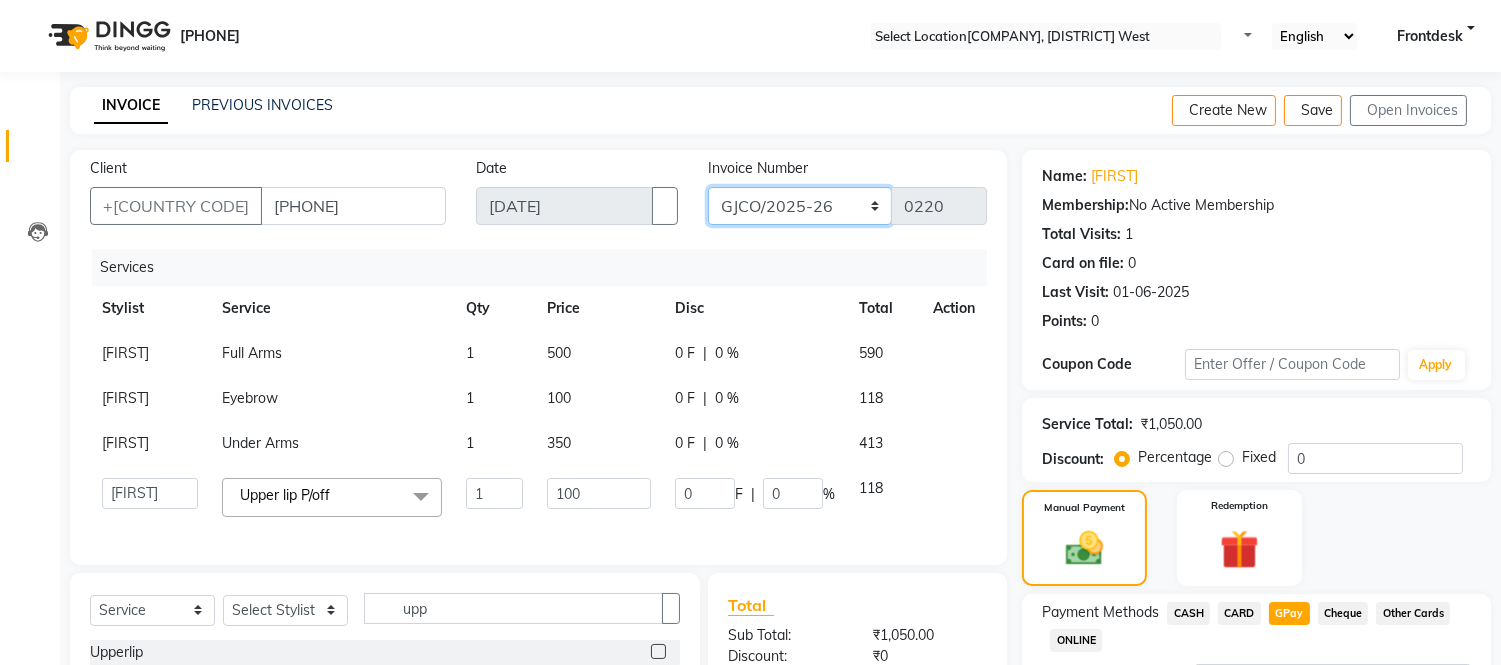 click on "GJCO/2025-26 SCG/2025-26 Gpre/2025-26" at bounding box center (800, 206) 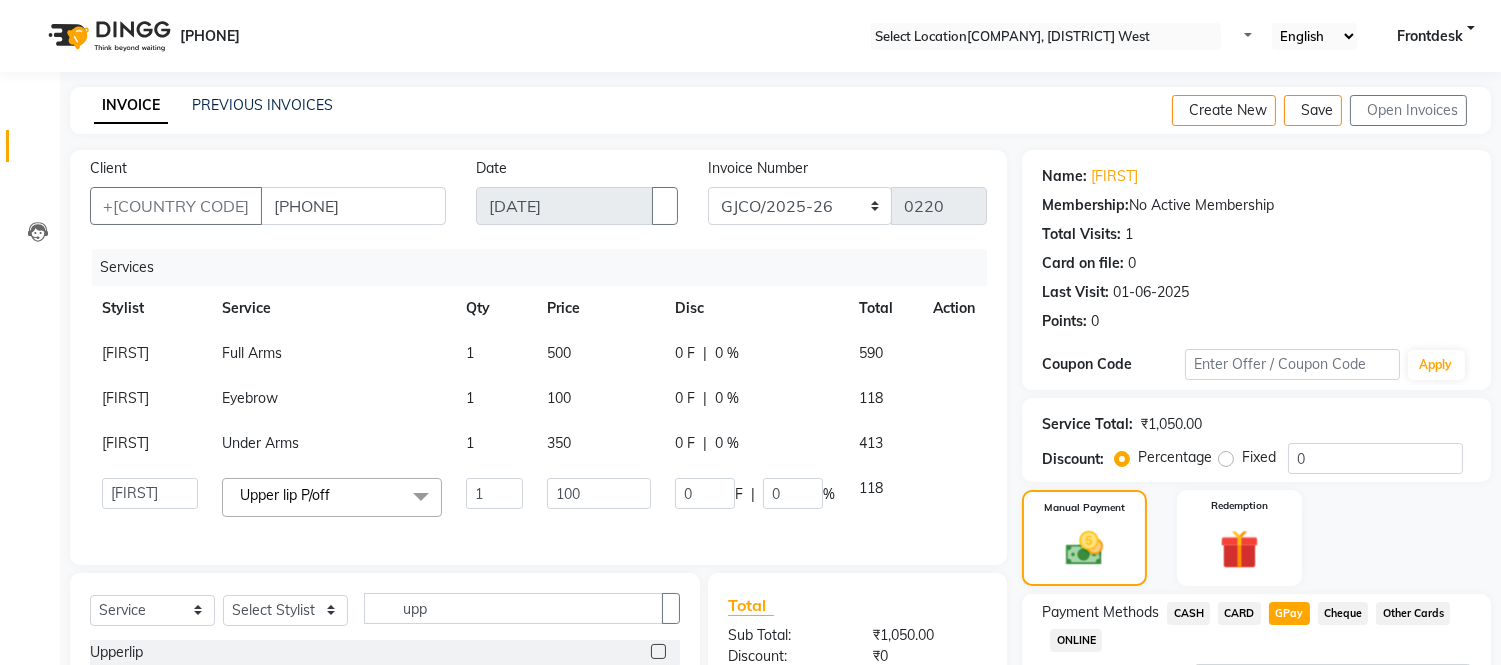 click on "Services" at bounding box center [127, 267] 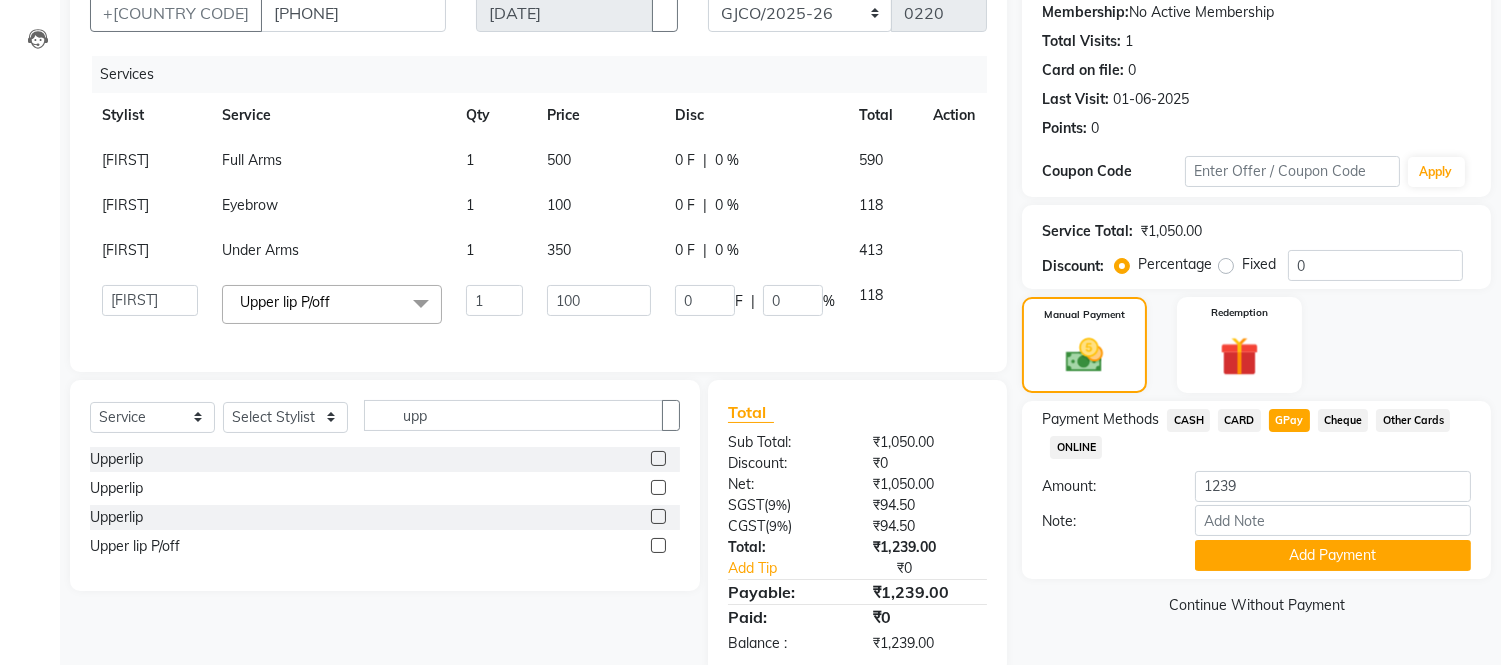 scroll, scrollTop: 208, scrollLeft: 0, axis: vertical 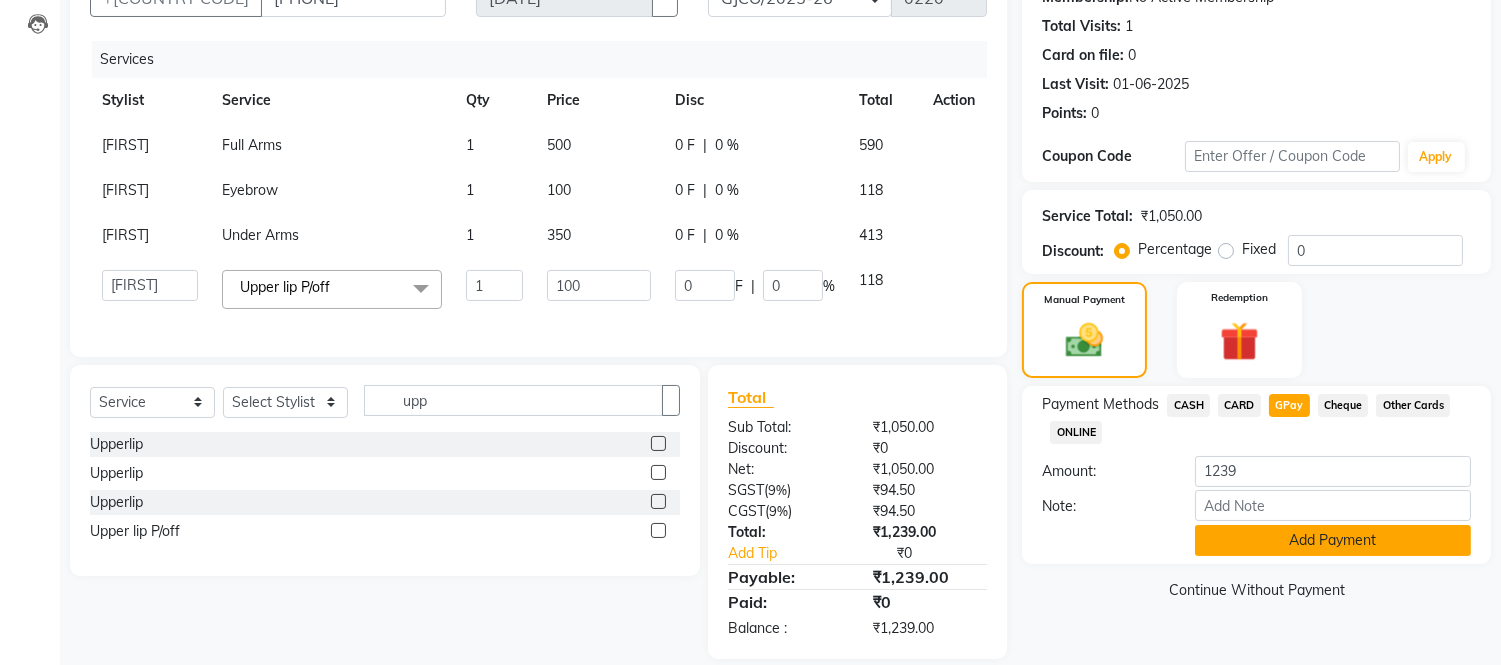 click on "Add Payment" at bounding box center [1333, 540] 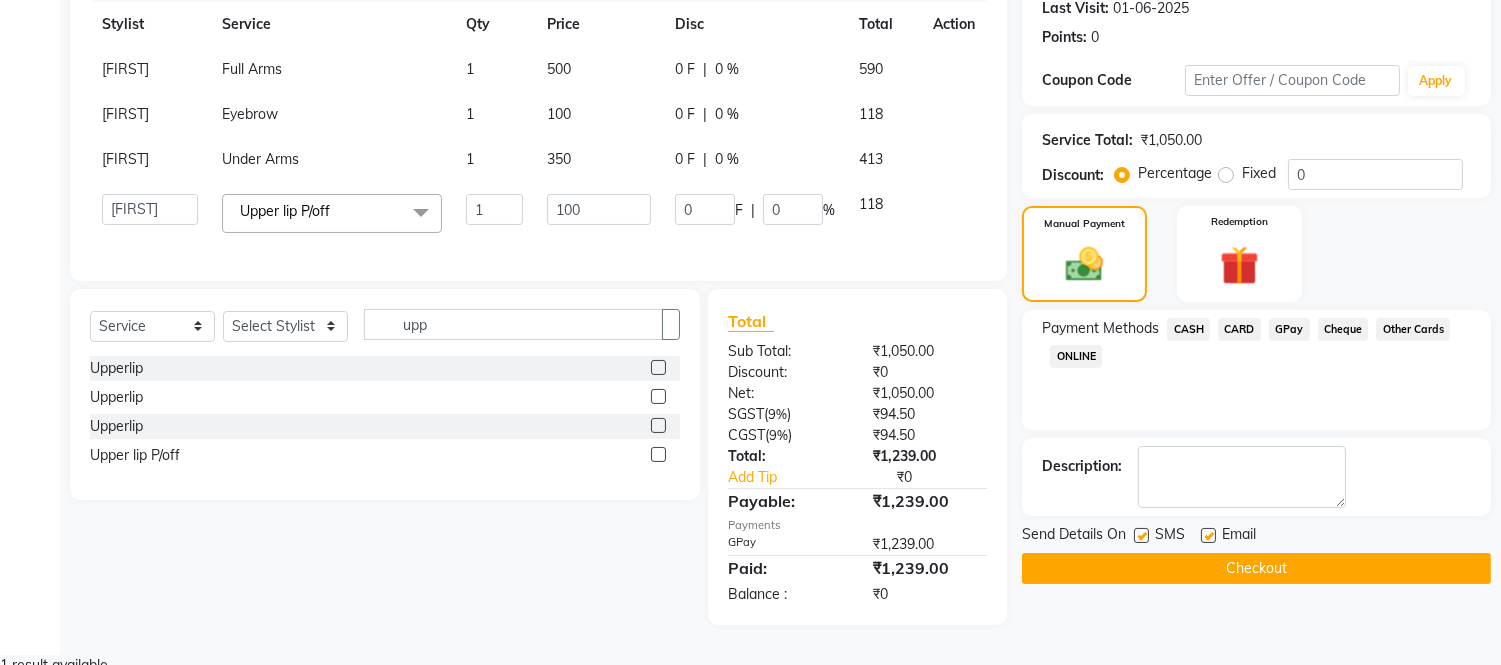 scroll, scrollTop: 302, scrollLeft: 0, axis: vertical 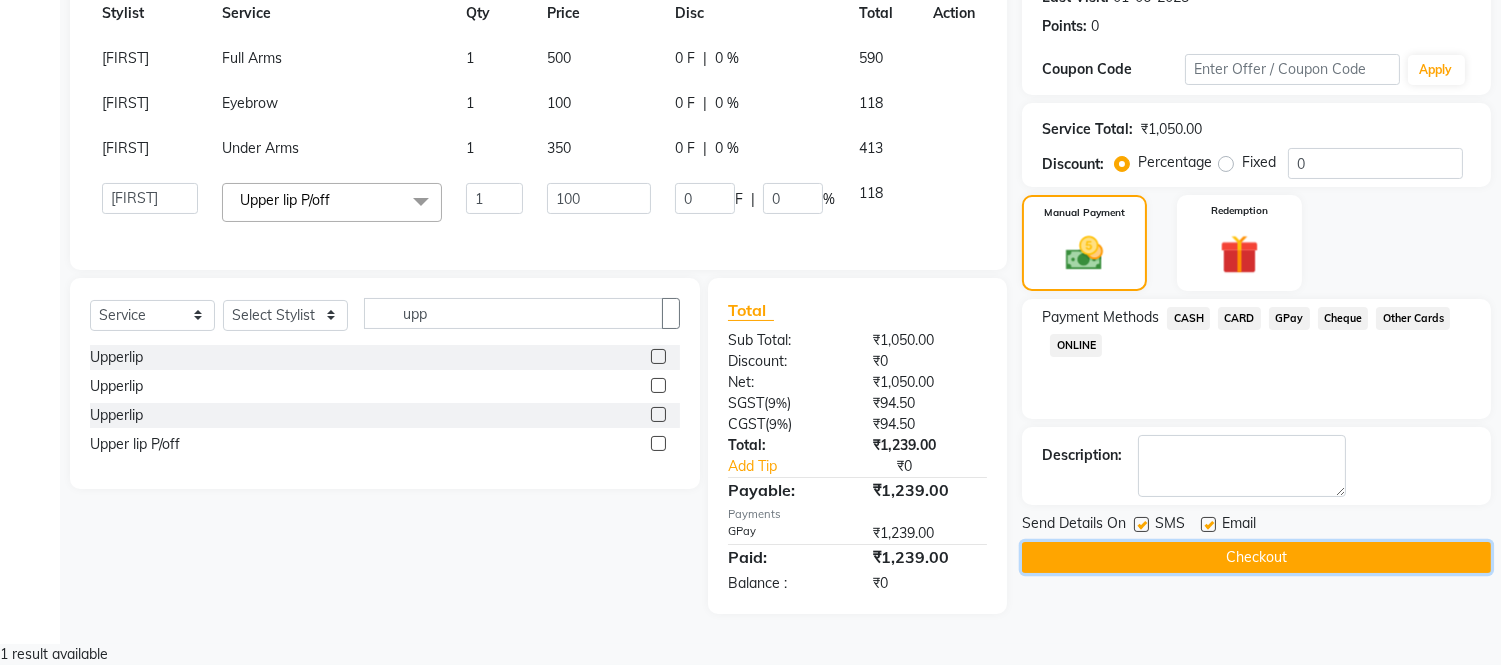 click on "Checkout" at bounding box center [1256, 557] 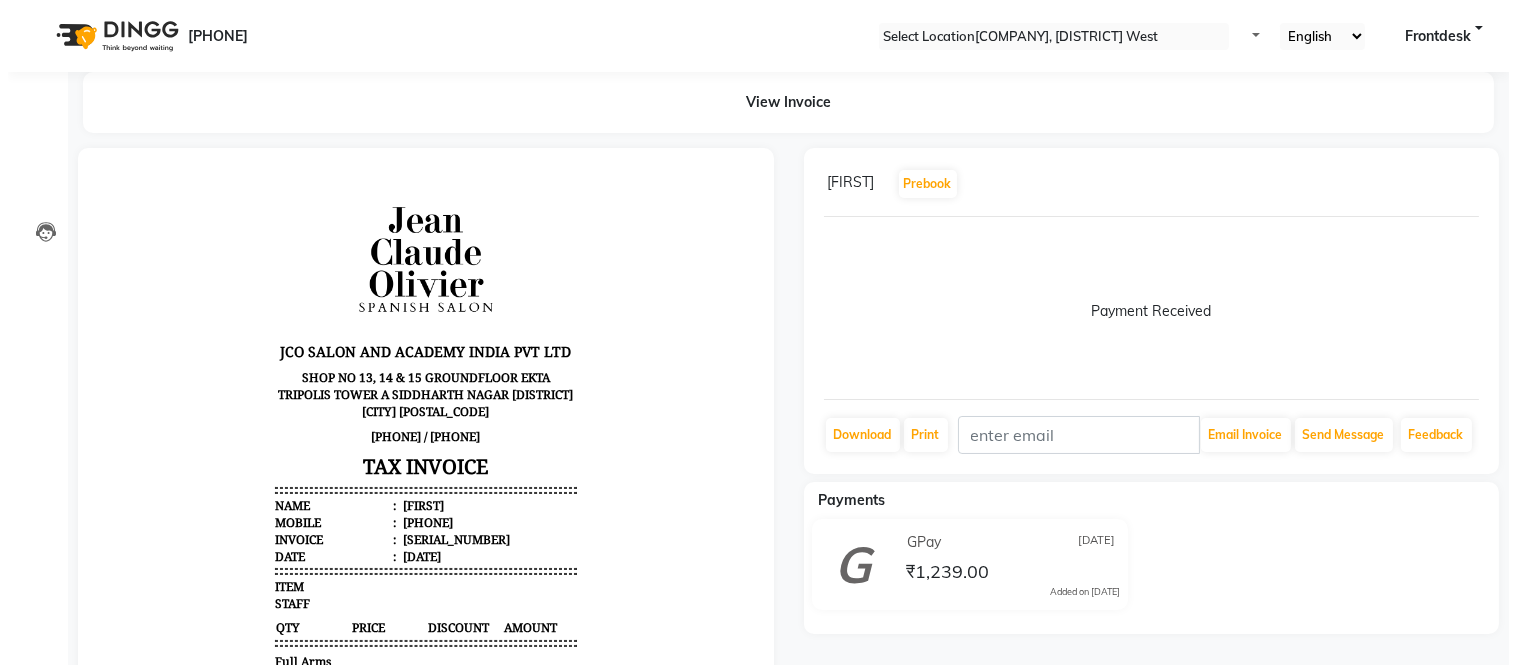 scroll, scrollTop: 0, scrollLeft: 0, axis: both 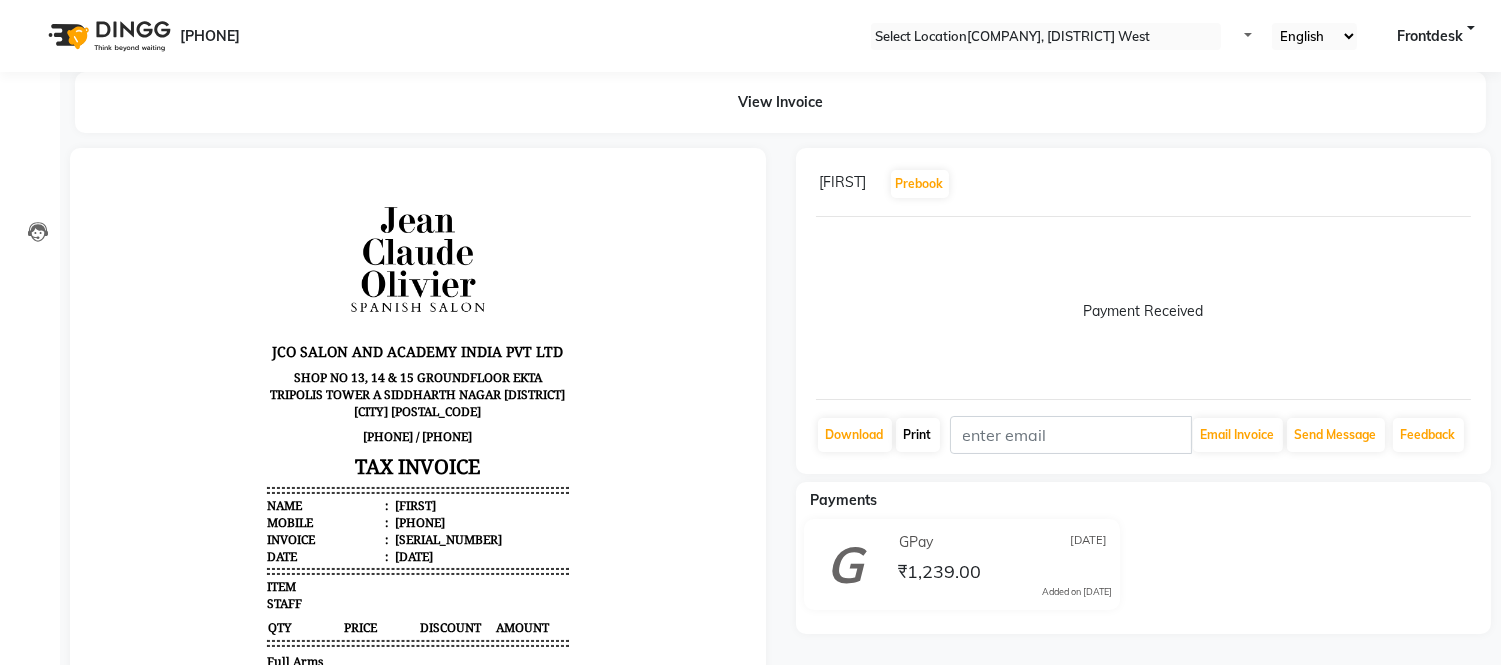 click on "Print" at bounding box center (855, 435) 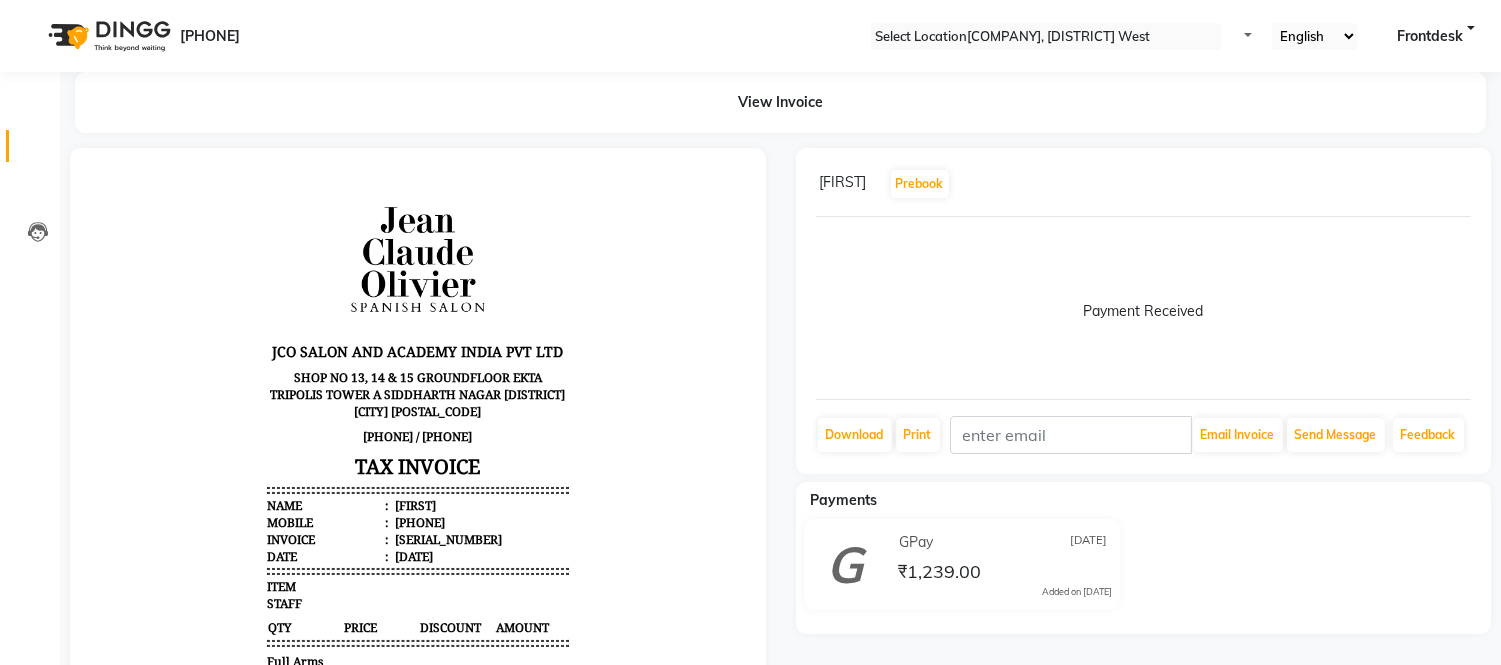 click at bounding box center [38, 151] 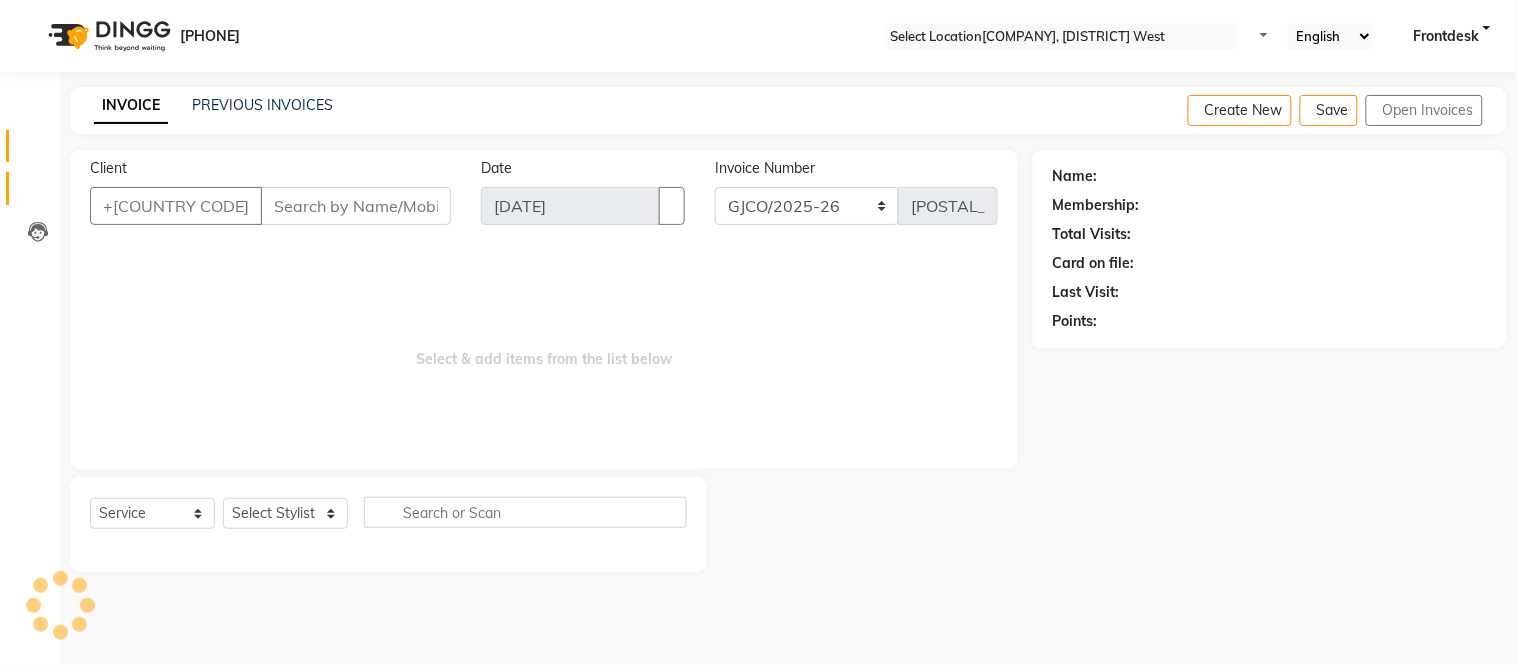 click at bounding box center [38, 193] 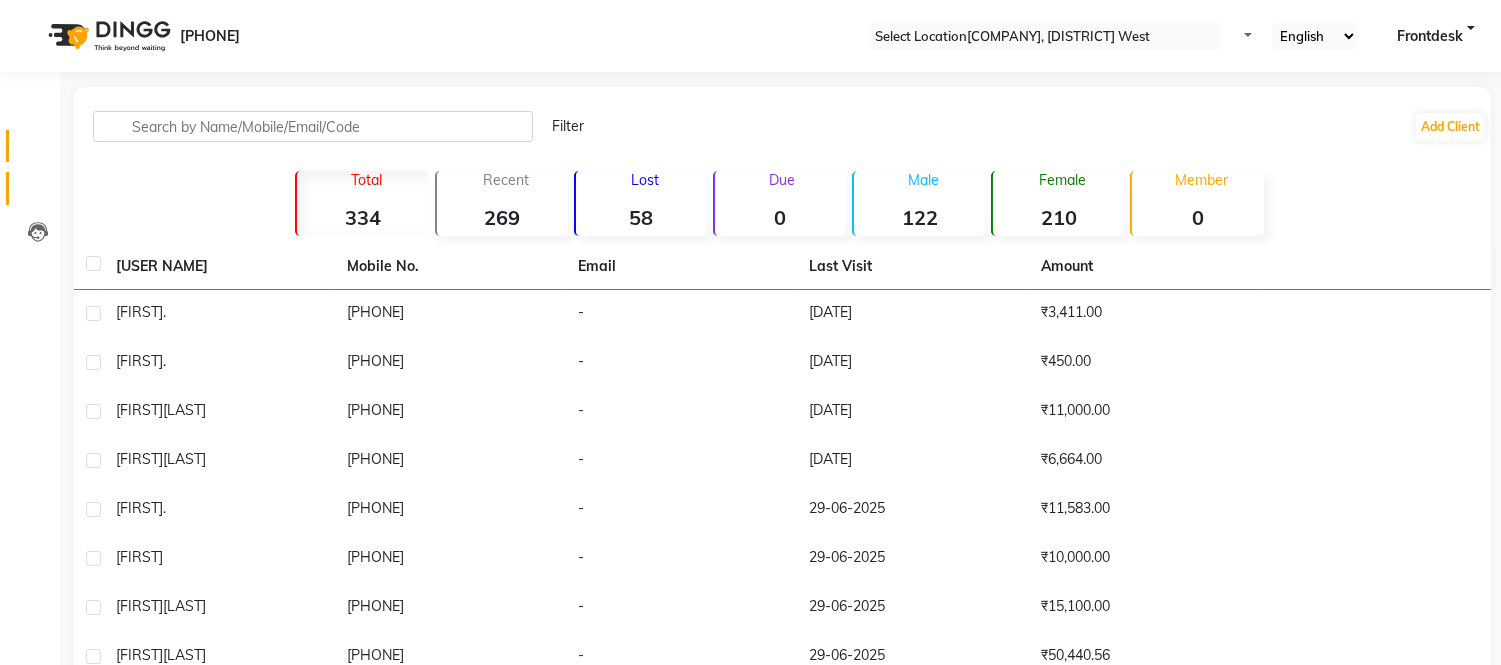click at bounding box center (37, 151) 